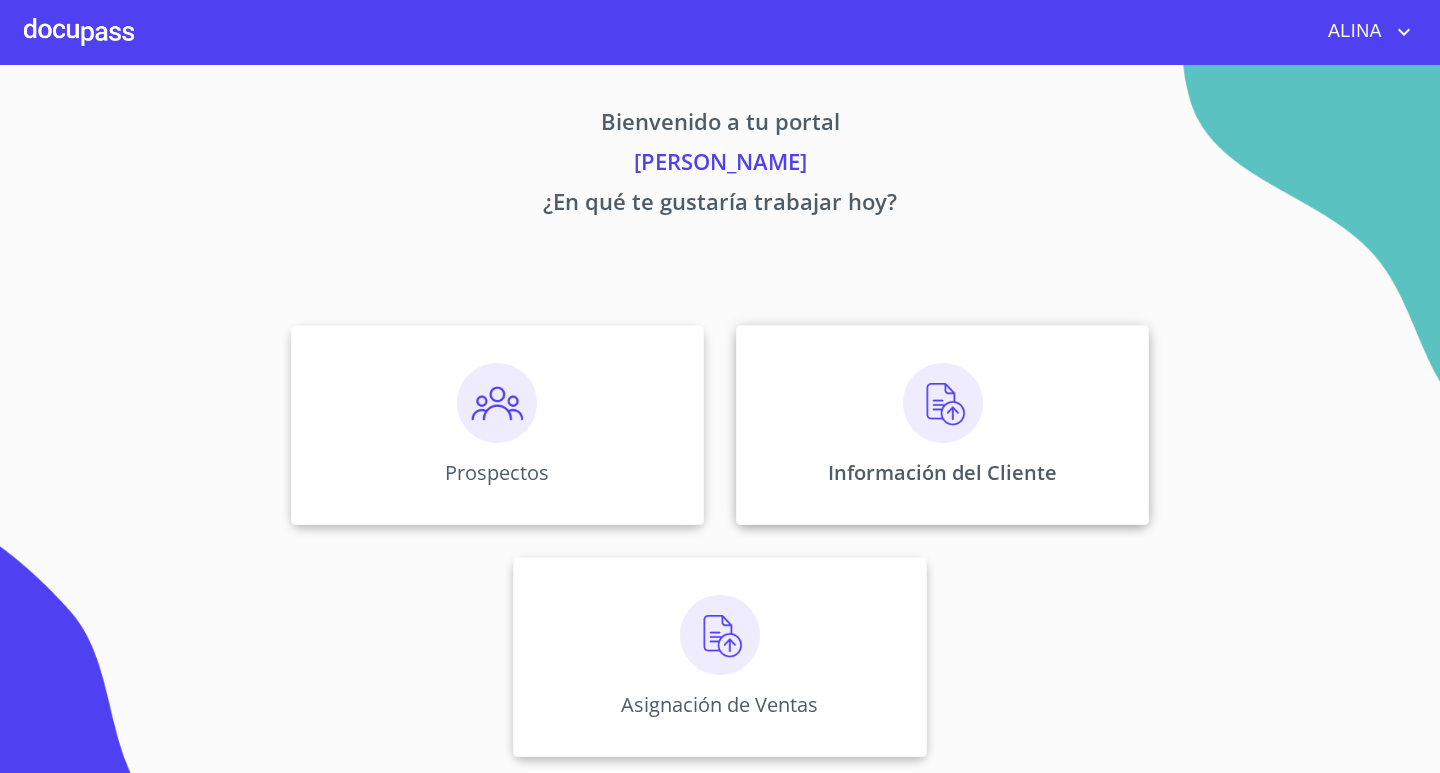 scroll, scrollTop: 0, scrollLeft: 0, axis: both 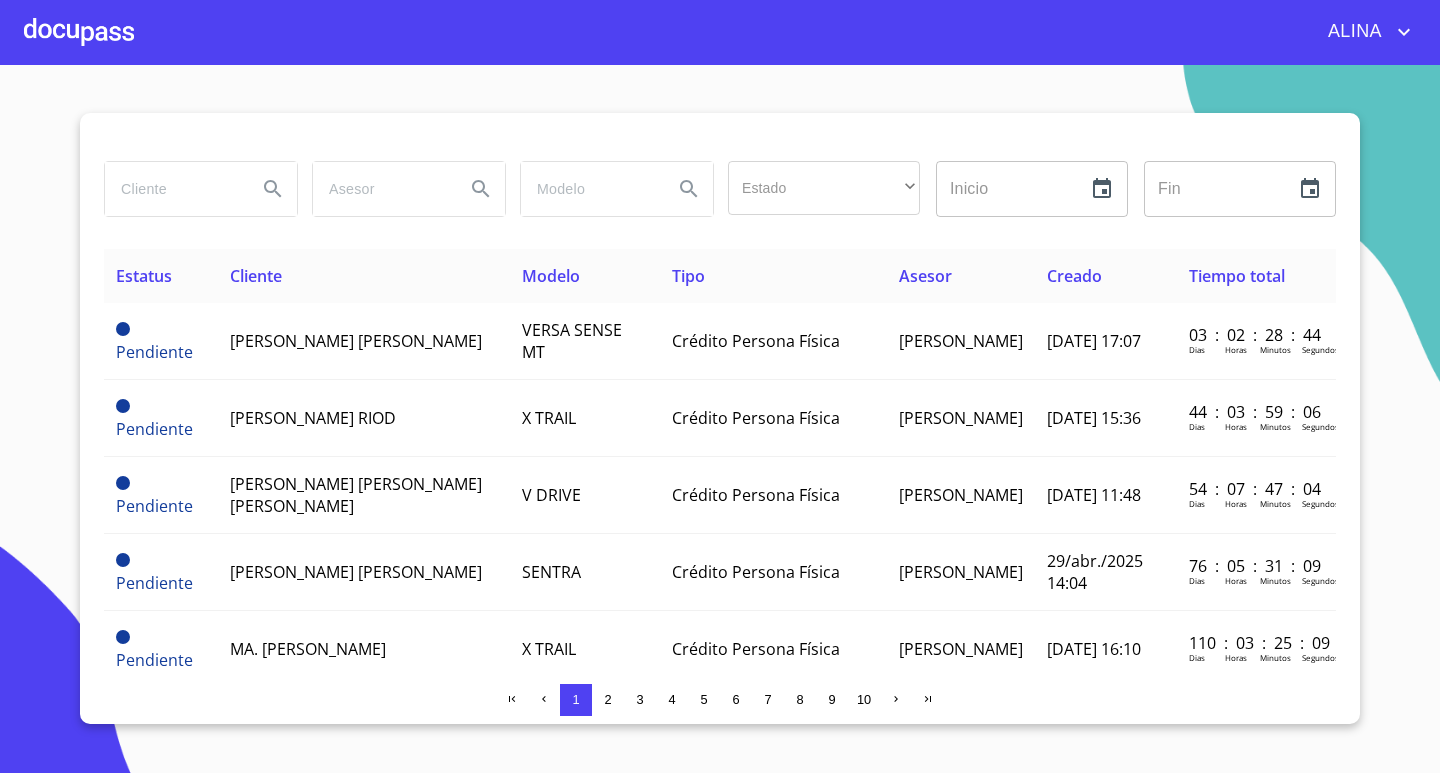 click at bounding box center [79, 32] 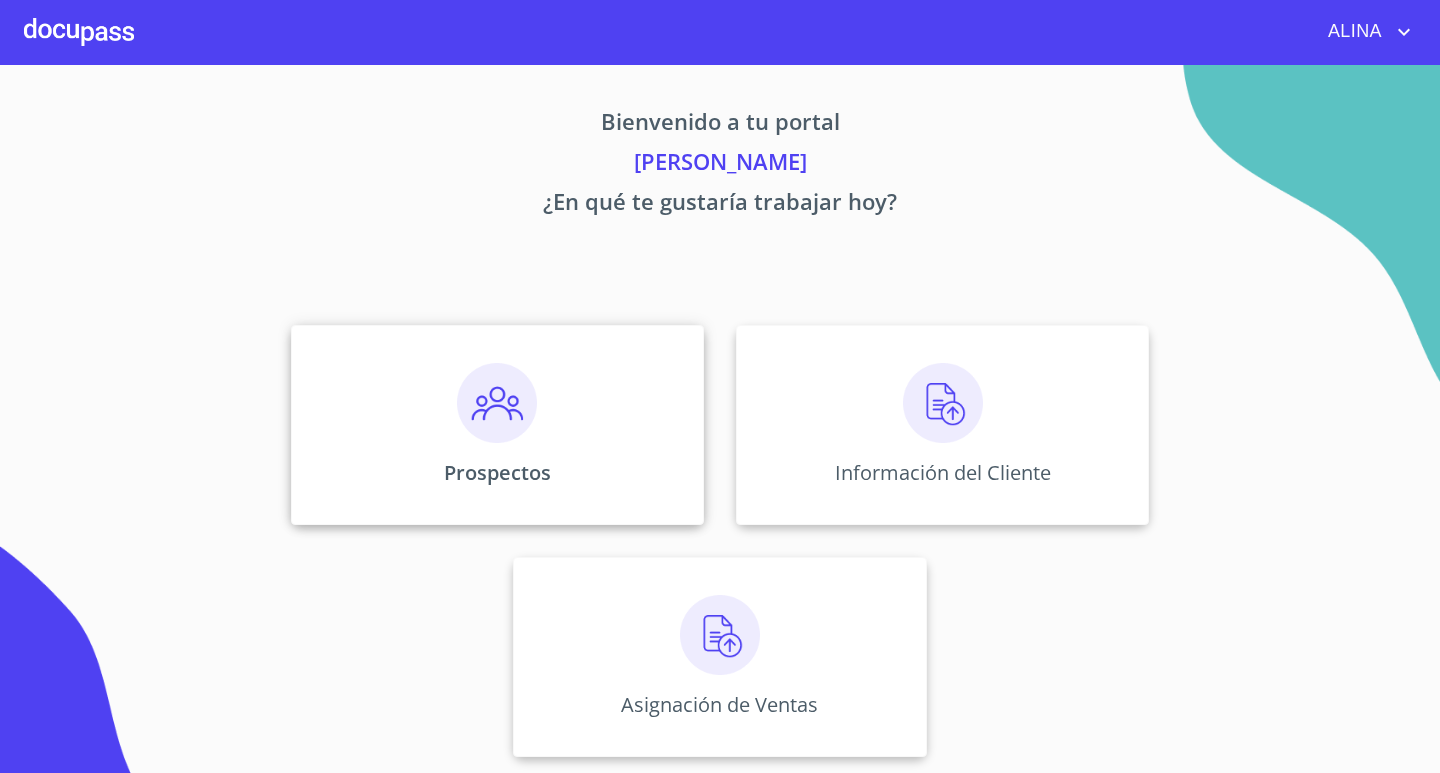 click on "Prospectos" at bounding box center [497, 425] 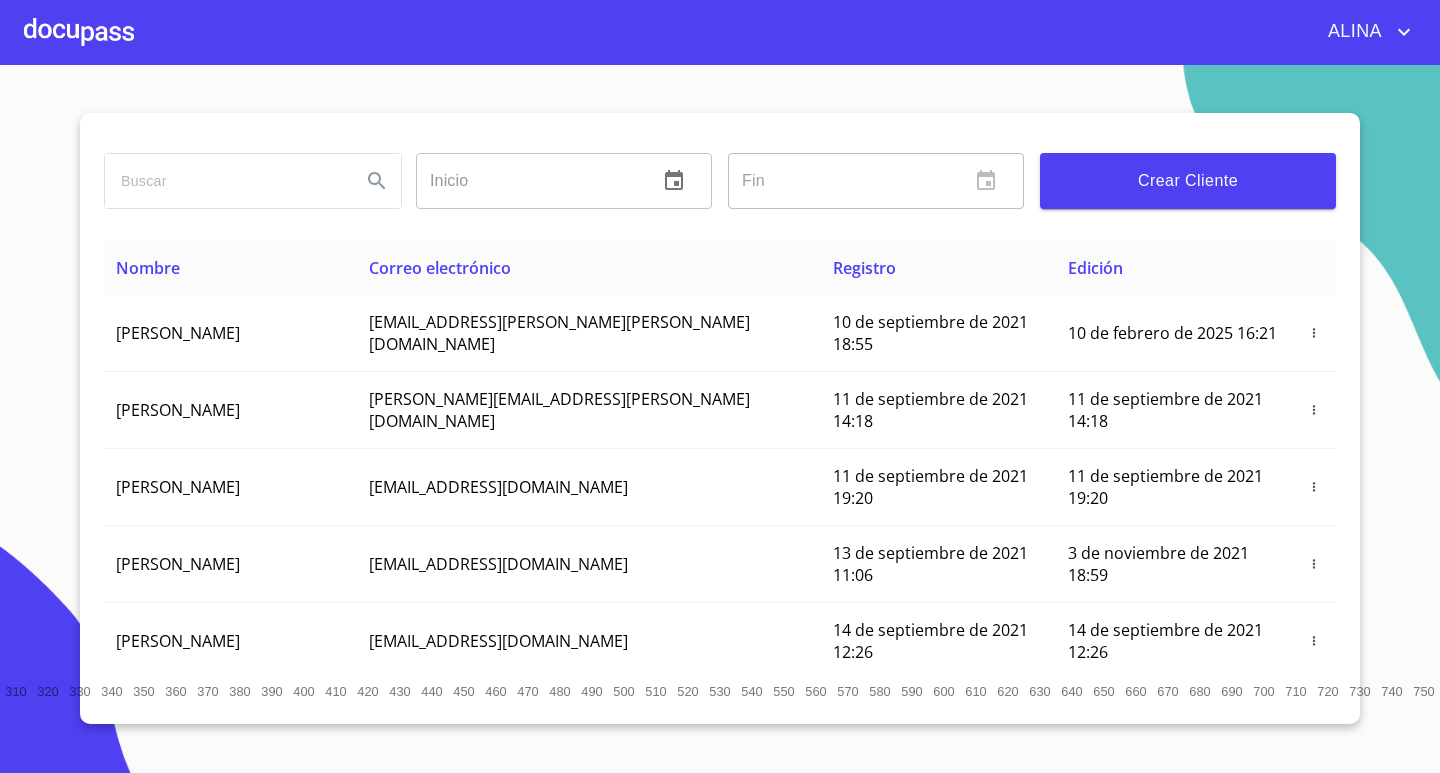 click on "Crear Cliente" at bounding box center [1188, 181] 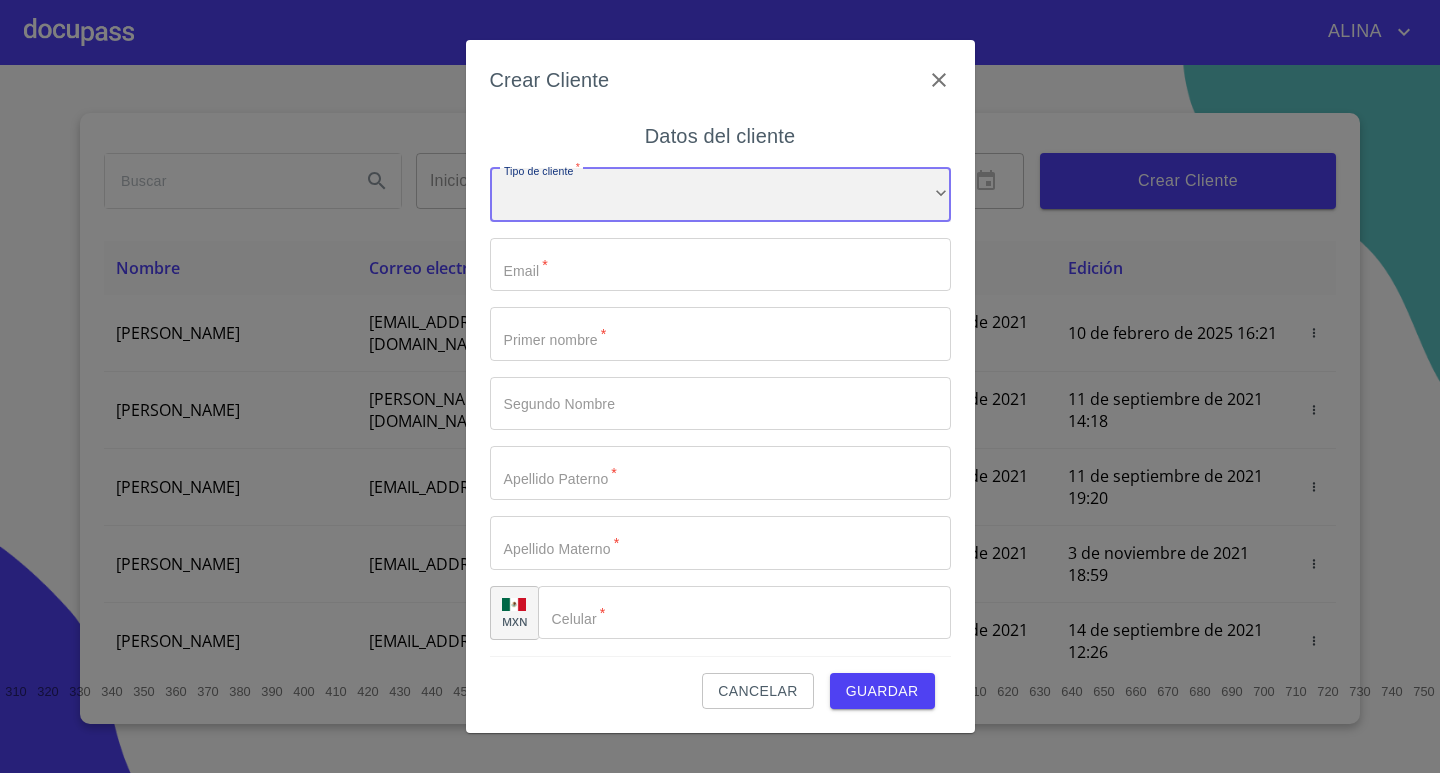 click on "​" at bounding box center (720, 195) 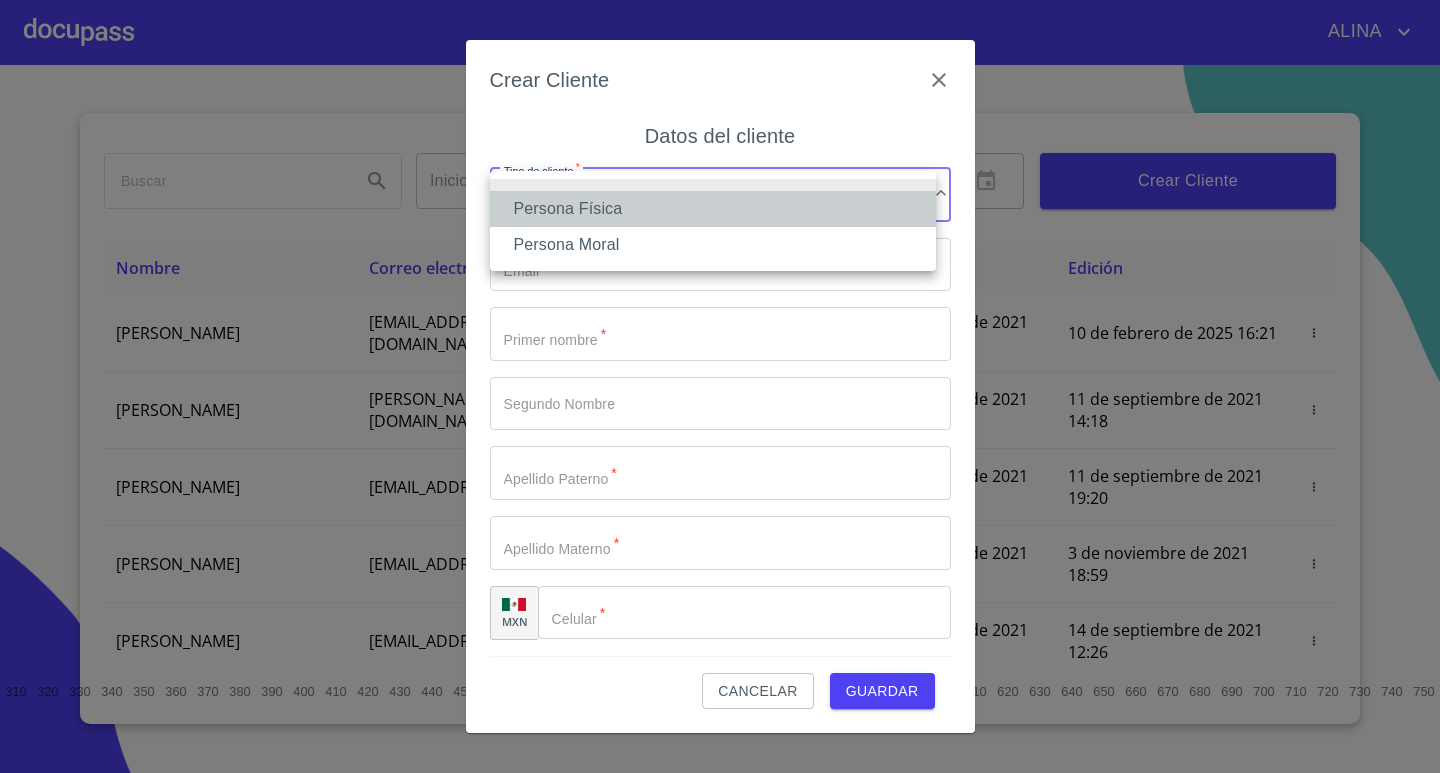 click on "Persona Física" at bounding box center (713, 209) 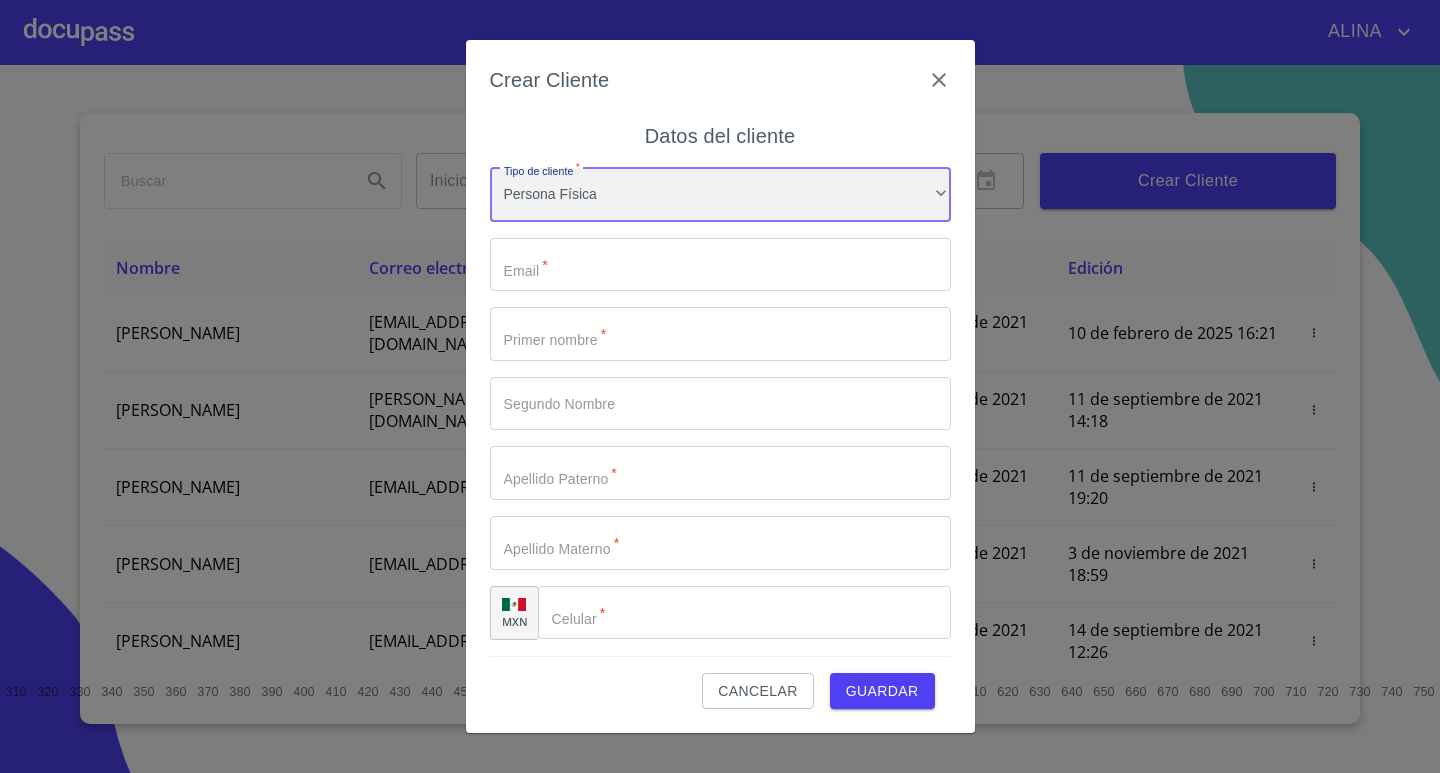 click on "Persona Física" at bounding box center [720, 195] 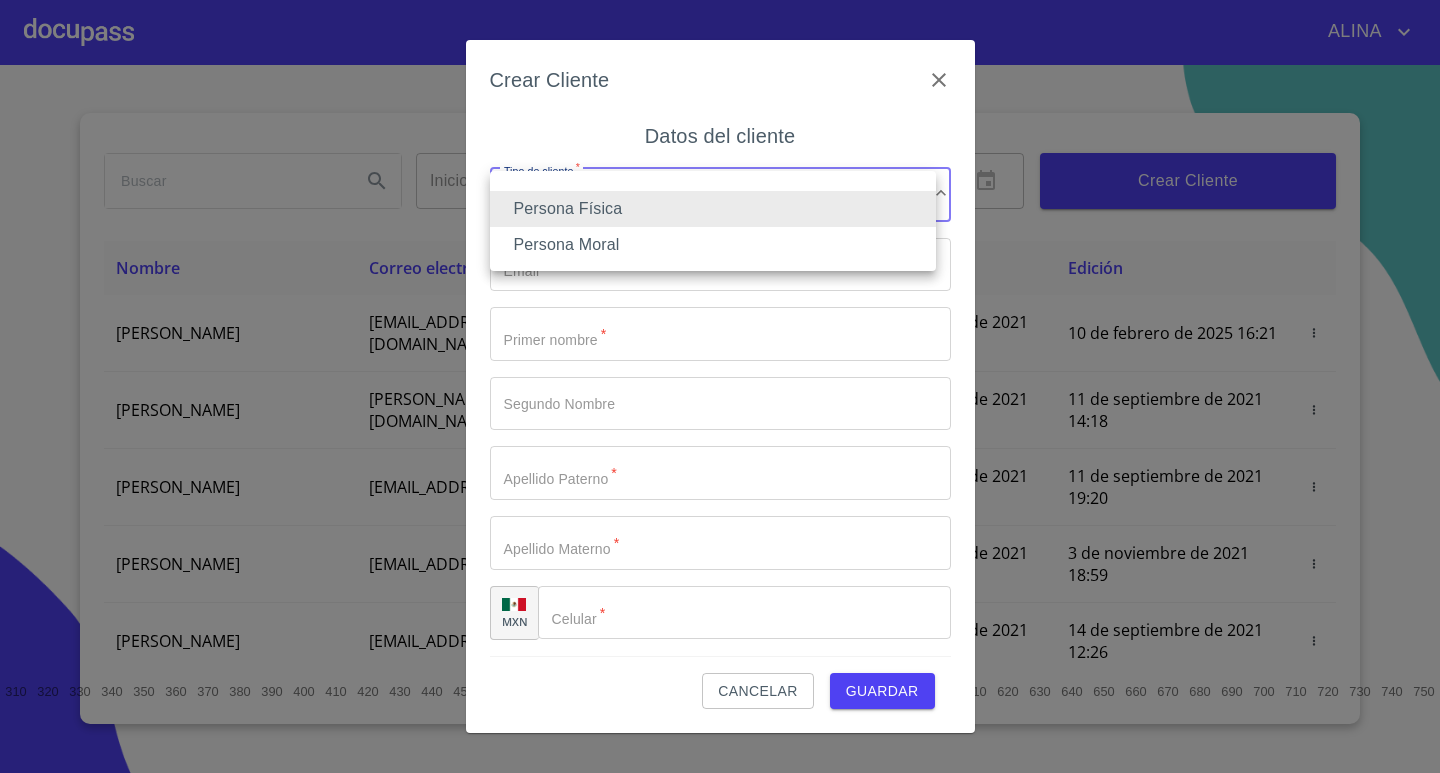 click on "Persona Física" at bounding box center [713, 209] 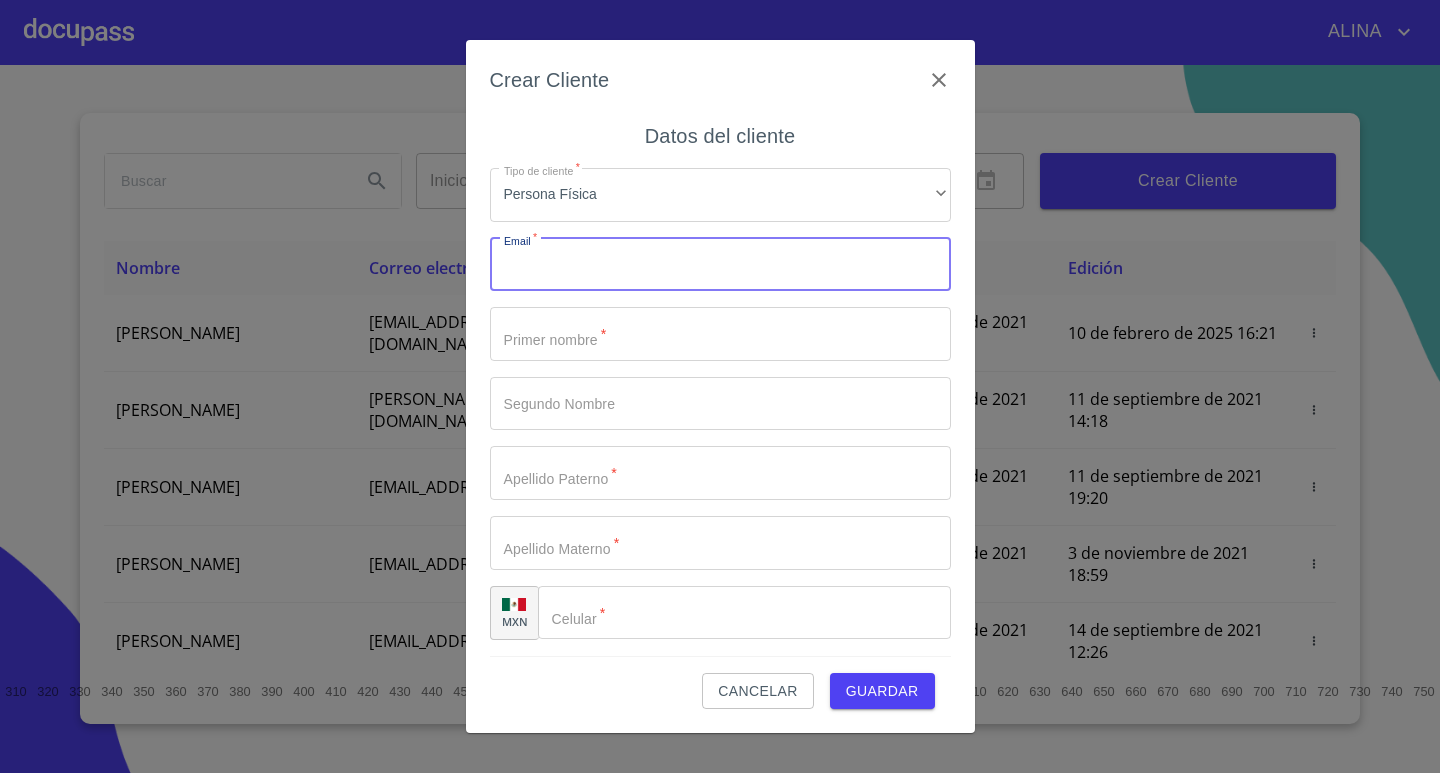 click on "Tipo de cliente   *" at bounding box center [720, 265] 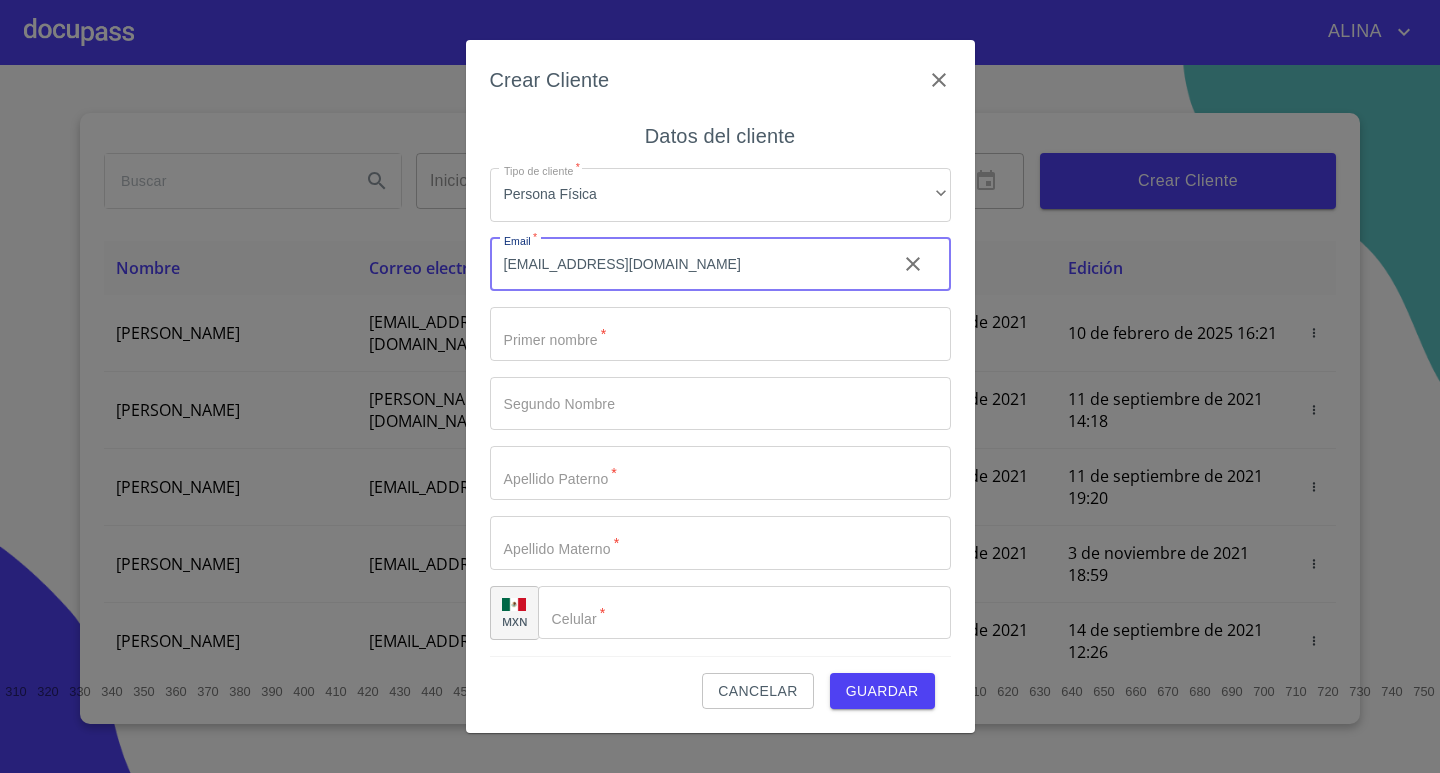 type on "[EMAIL_ADDRESS][DOMAIN_NAME]" 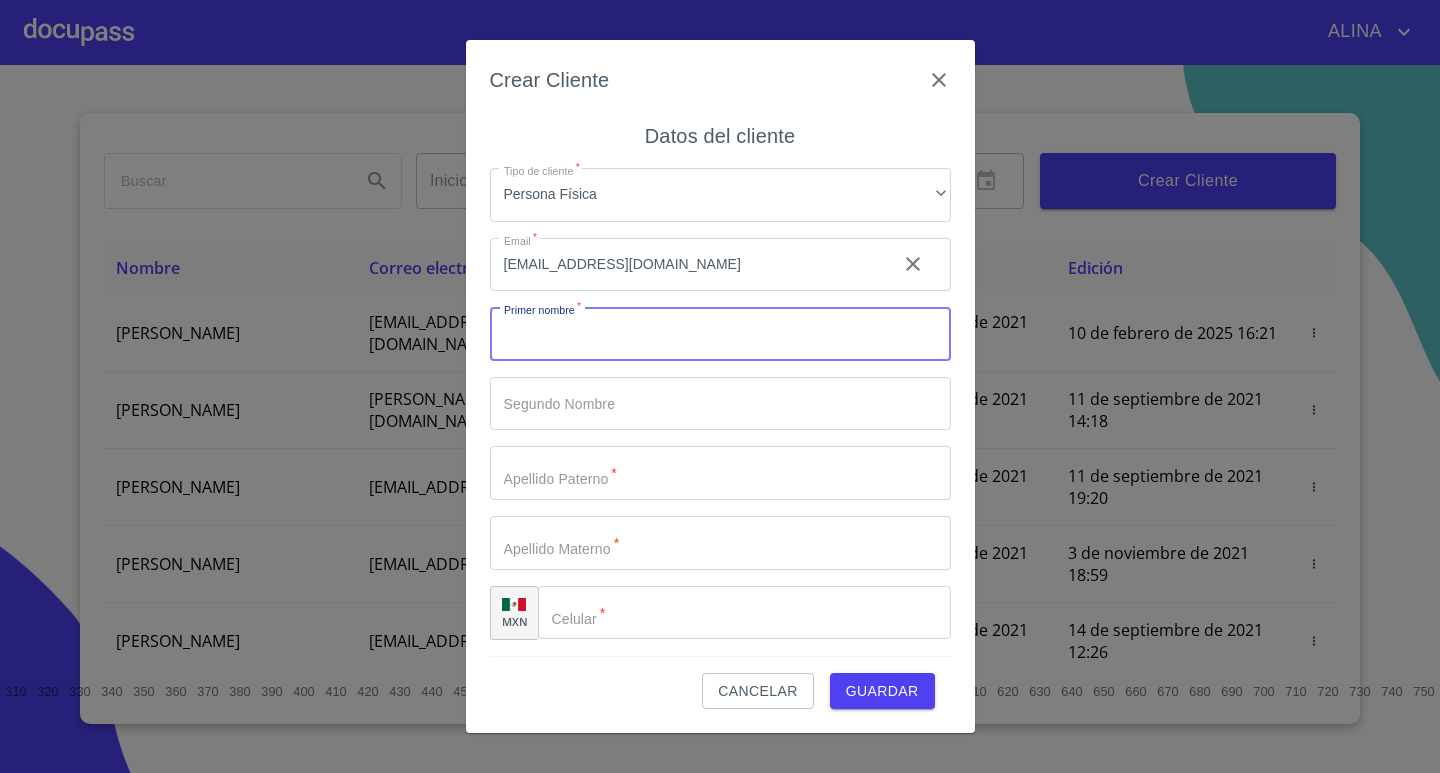 click on "Tipo de cliente   *" at bounding box center (720, 334) 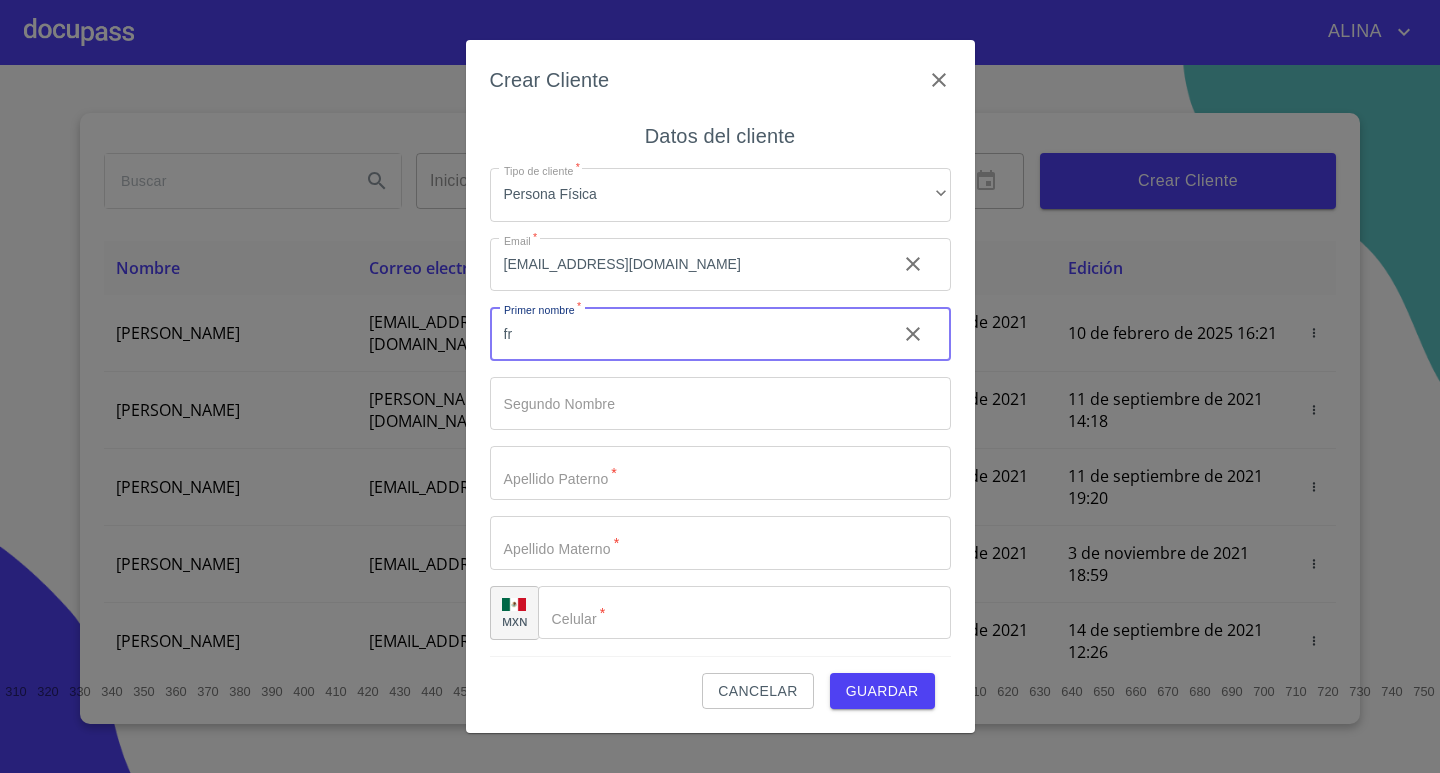 type on "f" 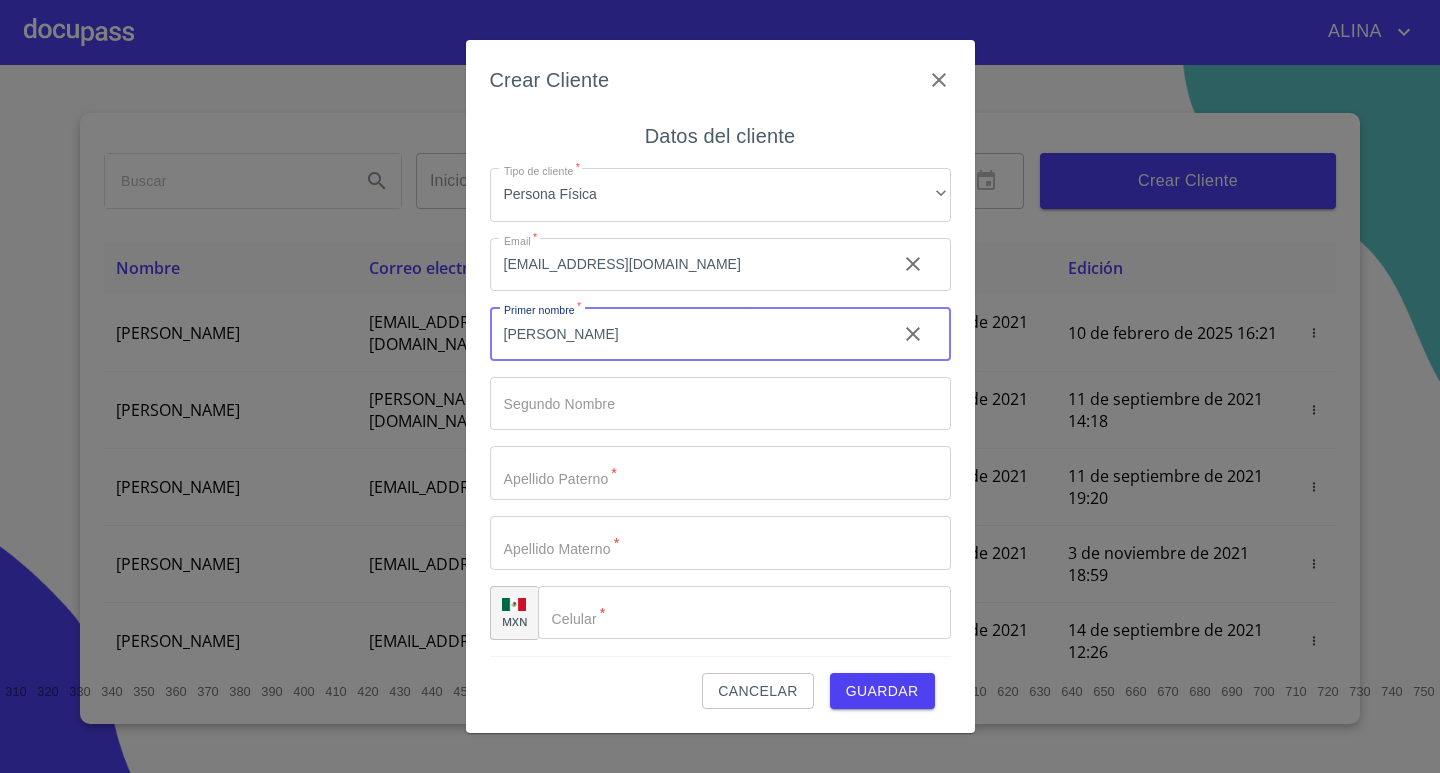 type on "[PERSON_NAME]" 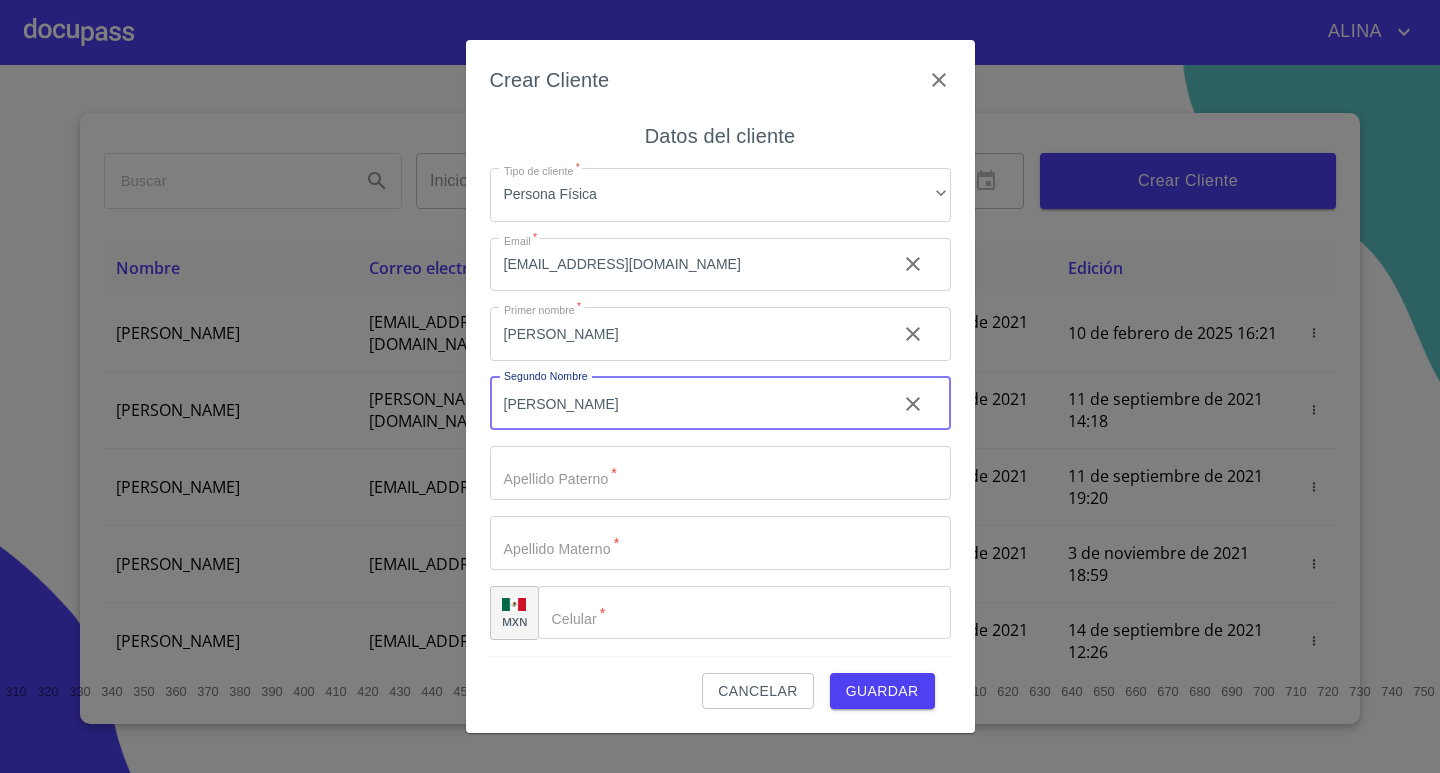 type on "[PERSON_NAME]" 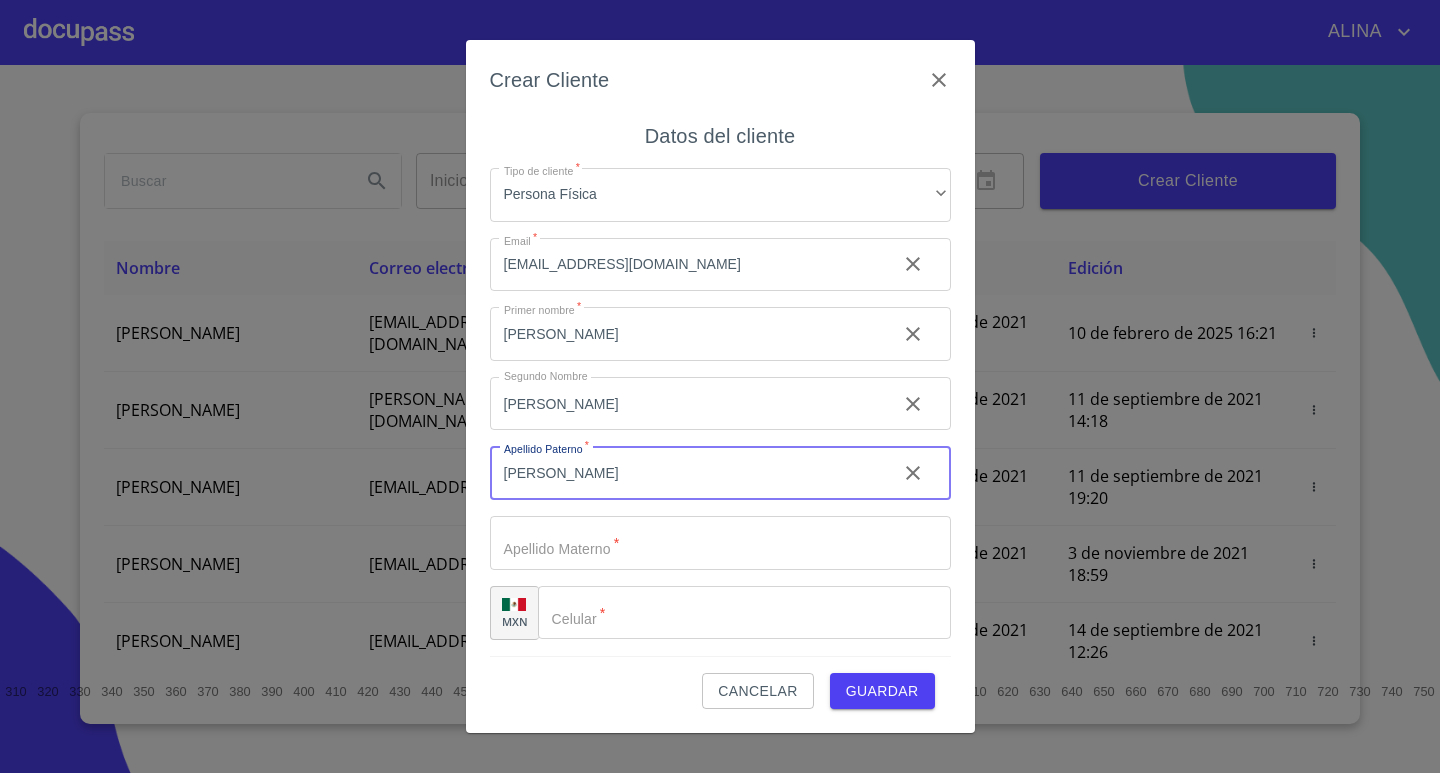 type on "[PERSON_NAME]" 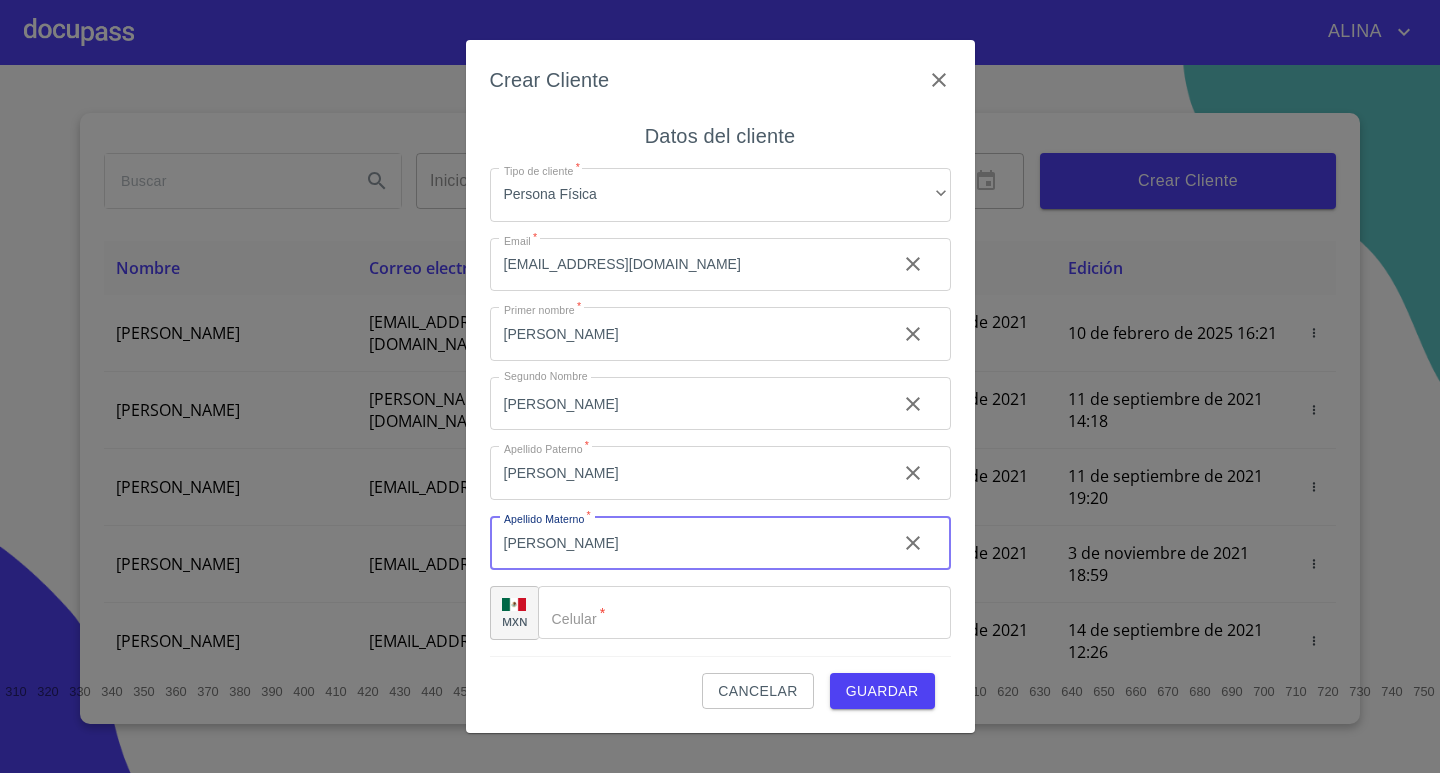 type on "[PERSON_NAME]" 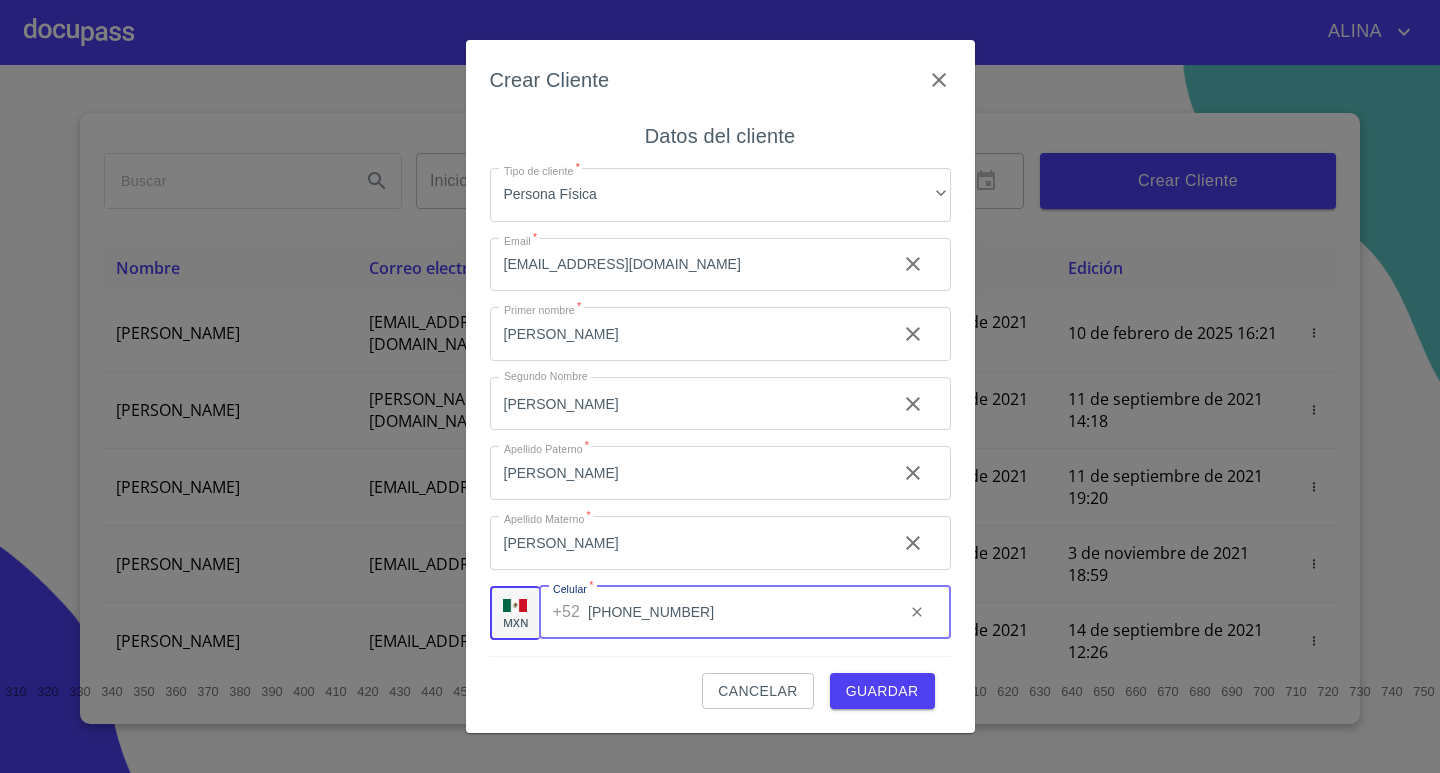 type on "[PHONE_NUMBER]" 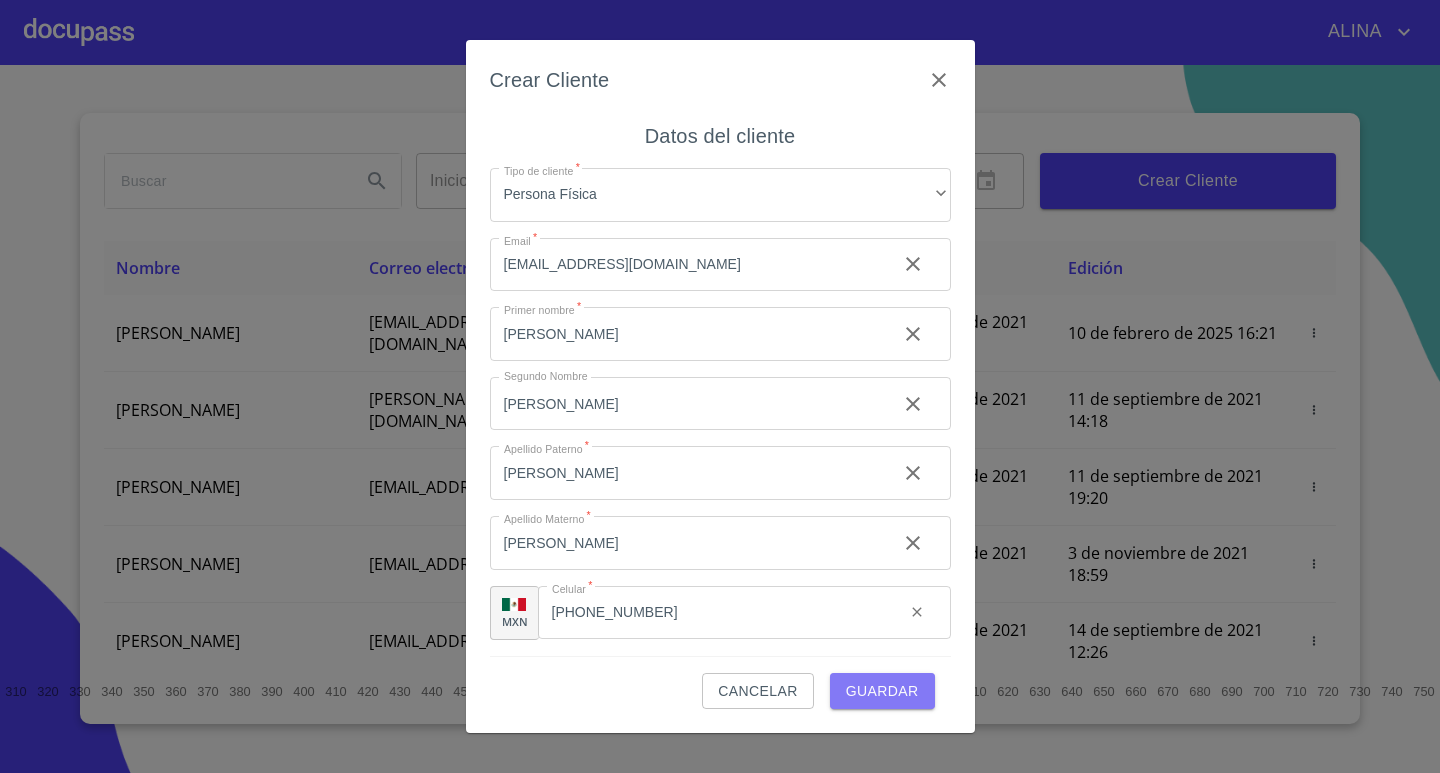 click on "Guardar" at bounding box center (882, 691) 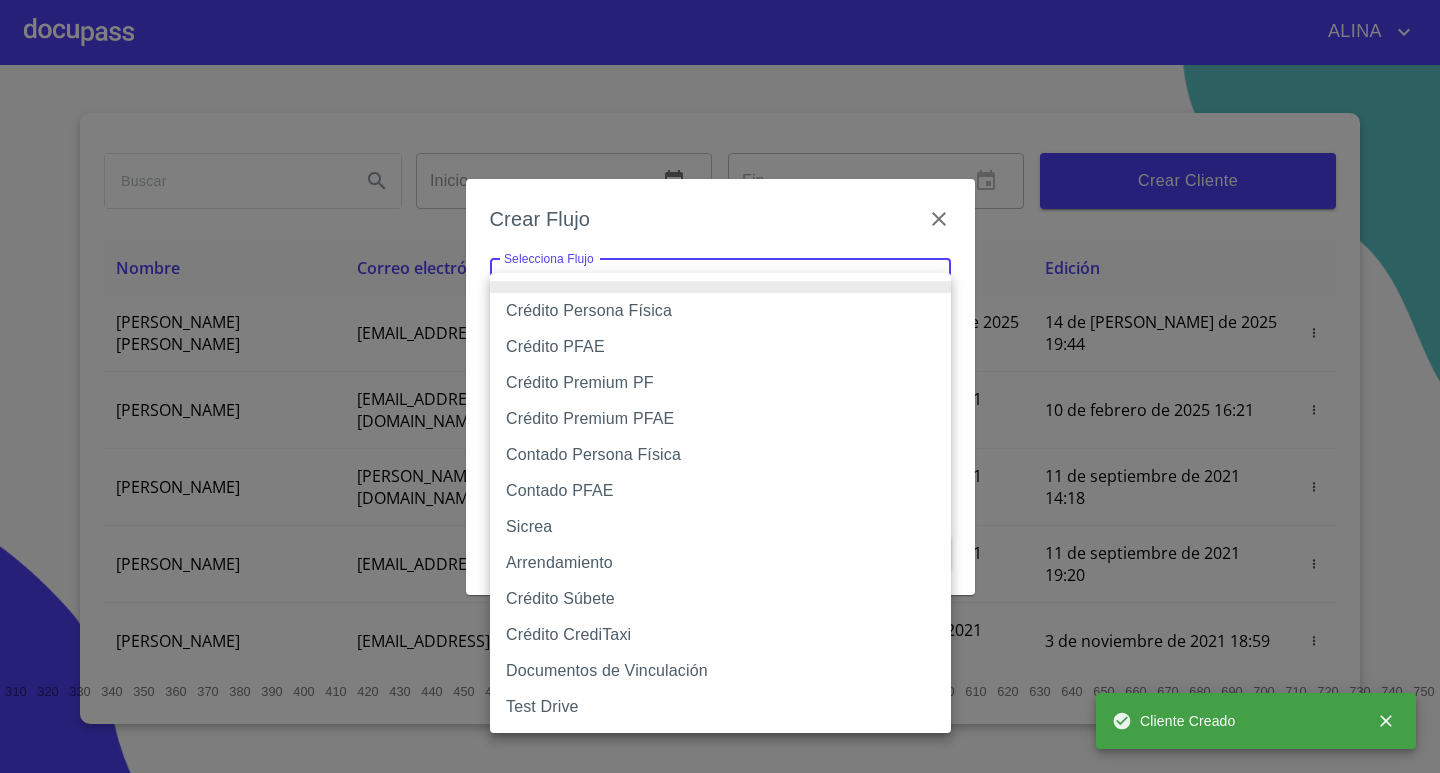 click on "[PERSON_NAME] ​ Fin ​ Crear Cliente Nombre   Correo electrónico   Registro   Edición     [PERSON_NAME] [PERSON_NAME] [EMAIL_ADDRESS][DOMAIN_NAME] 14 de [PERSON_NAME] de 2025 19:44 14 de [PERSON_NAME] de 2025 19:44 [PERSON_NAME] GROVER [EMAIL_ADDRESS][PERSON_NAME][PERSON_NAME][DOMAIN_NAME] 10 de septiembre de 2021 18:55 10 de febrero de 2025 16:21 [PERSON_NAME] CELIS  [EMAIL_ADDRESS][PERSON_NAME][DOMAIN_NAME] 11 de septiembre de 2021 14:18 11 de septiembre de 2021 14:18 [PERSON_NAME] [PERSON_NAME][EMAIL_ADDRESS][DOMAIN_NAME] 11 de septiembre de 2021 19:20 11 de septiembre de 2021 19:20 [PERSON_NAME] [EMAIL_ADDRESS][DOMAIN_NAME] 13 de septiembre de 2021 11:06 3 de noviembre de 2021 18:59 [PERSON_NAME] [EMAIL_ADDRESS][DOMAIN_NAME] 14 de septiembre de 2021 12:26 14 de septiembre de 2021 12:26 [PERSON_NAME] [EMAIL_ADDRESS][DOMAIN_NAME] 14 de septiembre de 2021 16:35 14 de septiembre de 2021 16:35 [PERSON_NAME] [EMAIL_ADDRESS][DOMAIN_NAME] 14 de septiembre de 2021 18:24 14 de septiembre de 2021 18:24 [PERSON_NAME]  [EMAIL_ADDRESS][DOMAIN_NAME] 15 de septiembre de 2021 13:18 [PERSON_NAME] [PERSON_NAME] 1 2" at bounding box center [720, 386] 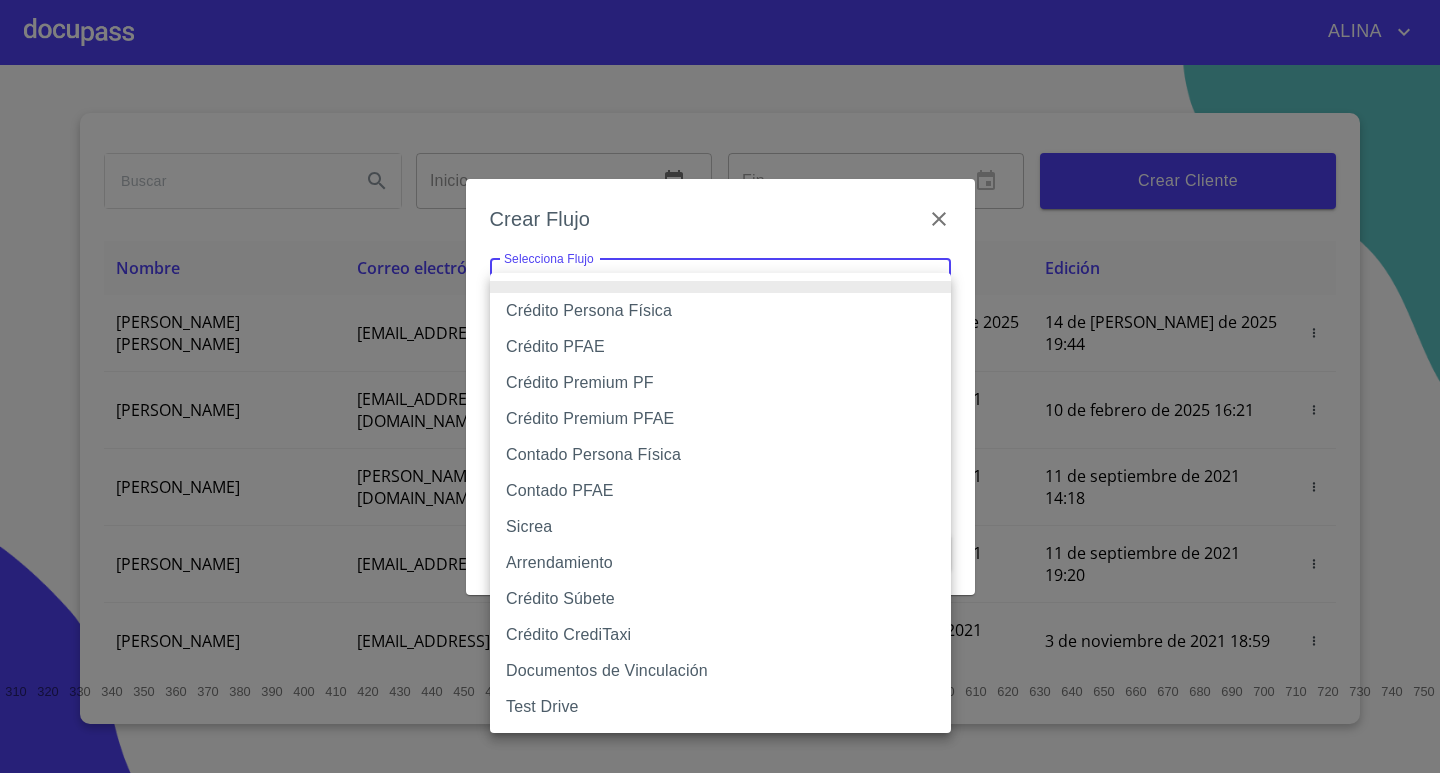 click on "Crédito Premium PFAE" at bounding box center [720, 419] 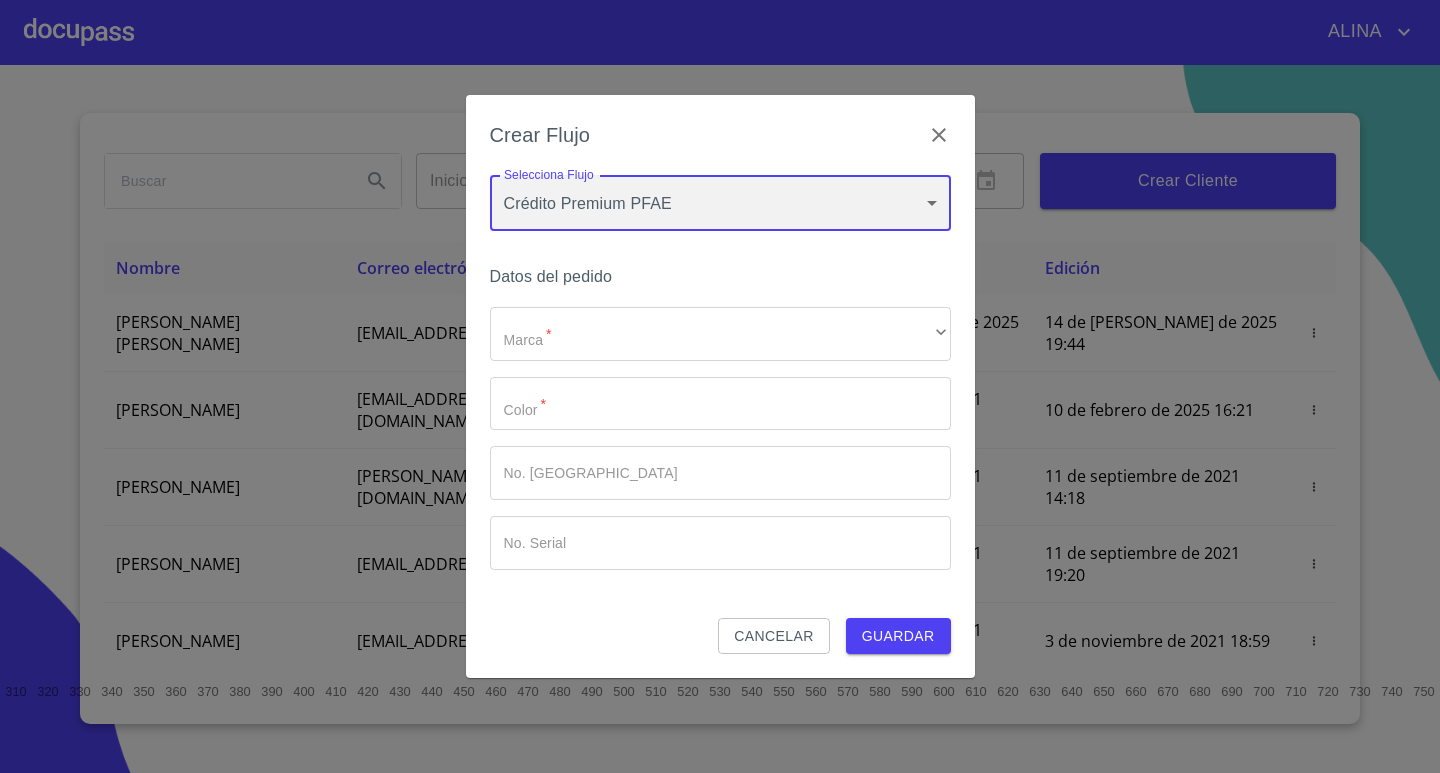 type on "61adaae62717c8283b1f0efd" 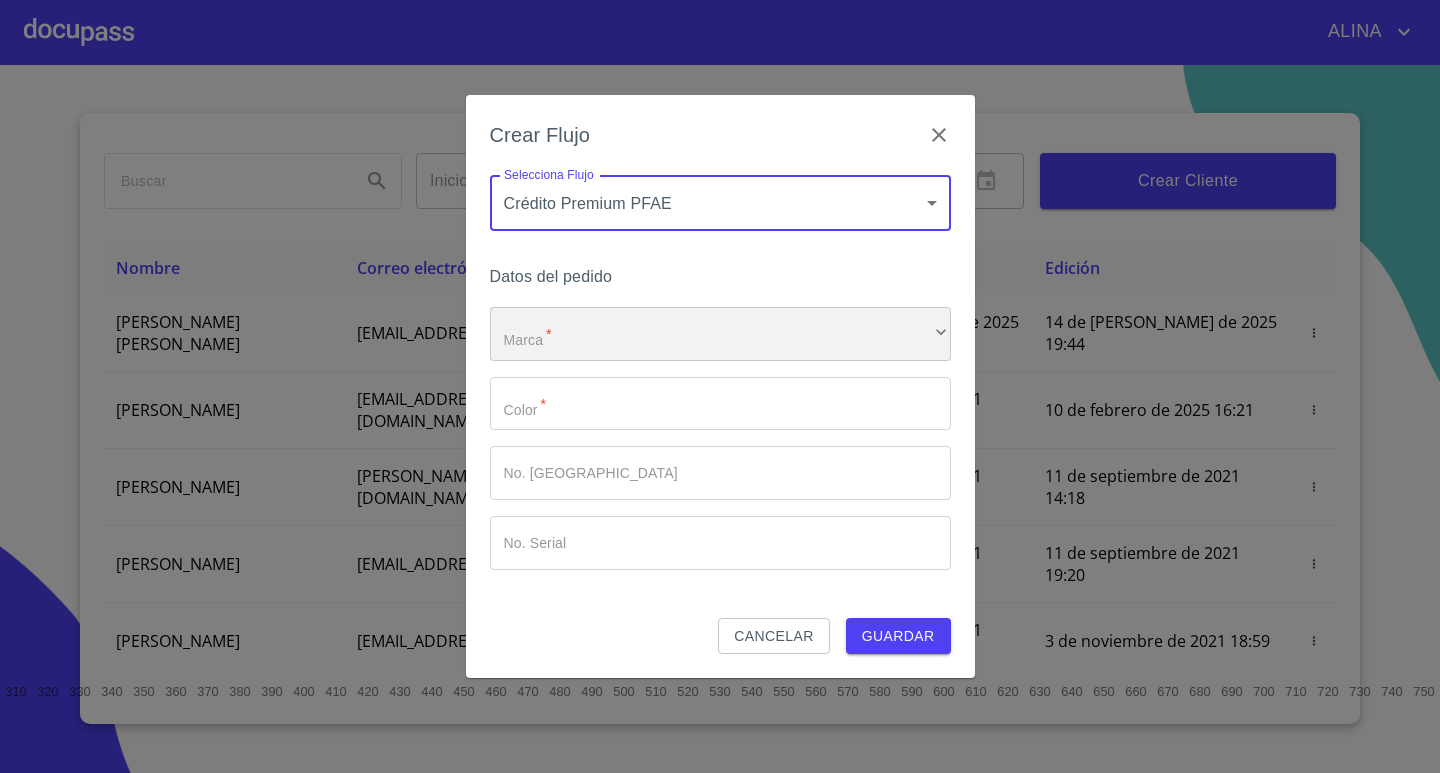 click on "​" at bounding box center (720, 334) 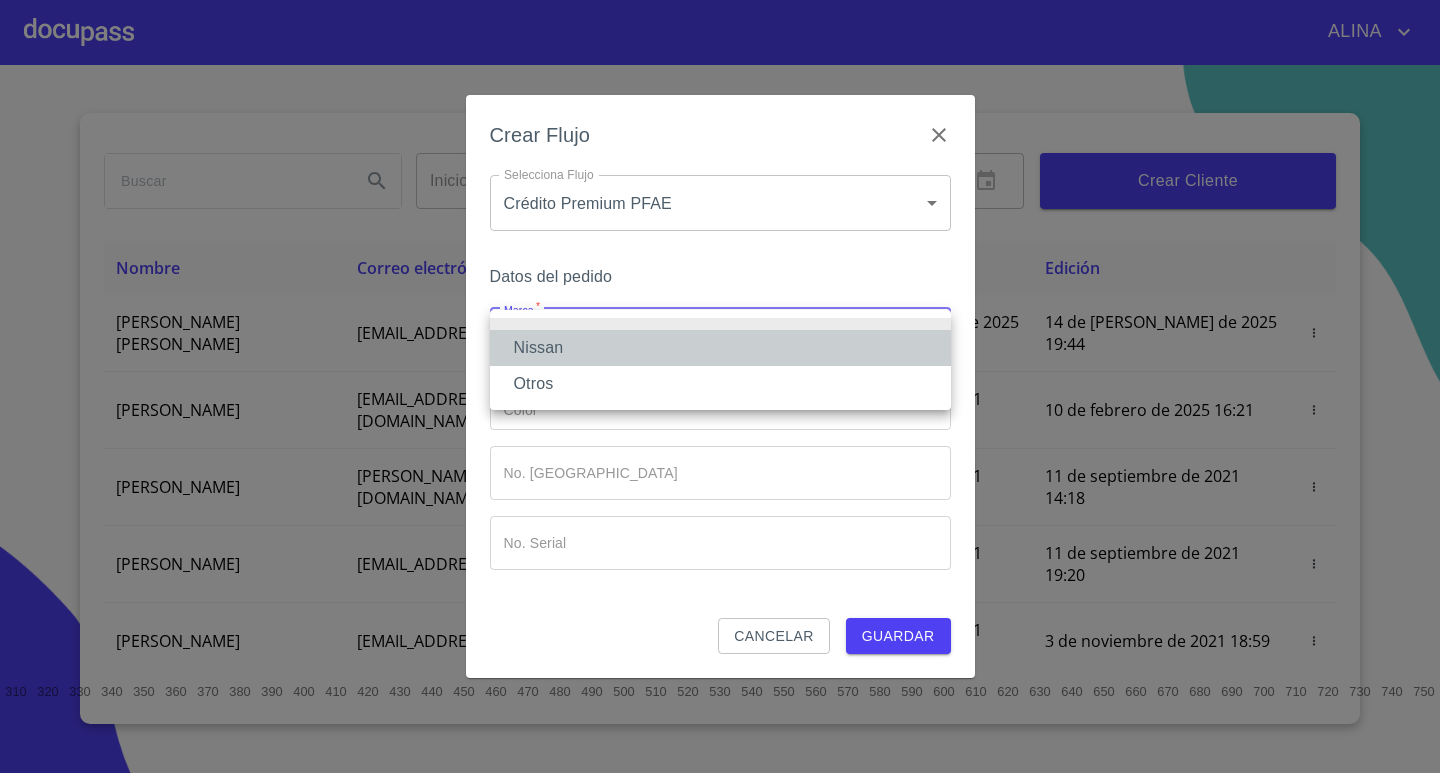 click on "Nissan" at bounding box center (720, 348) 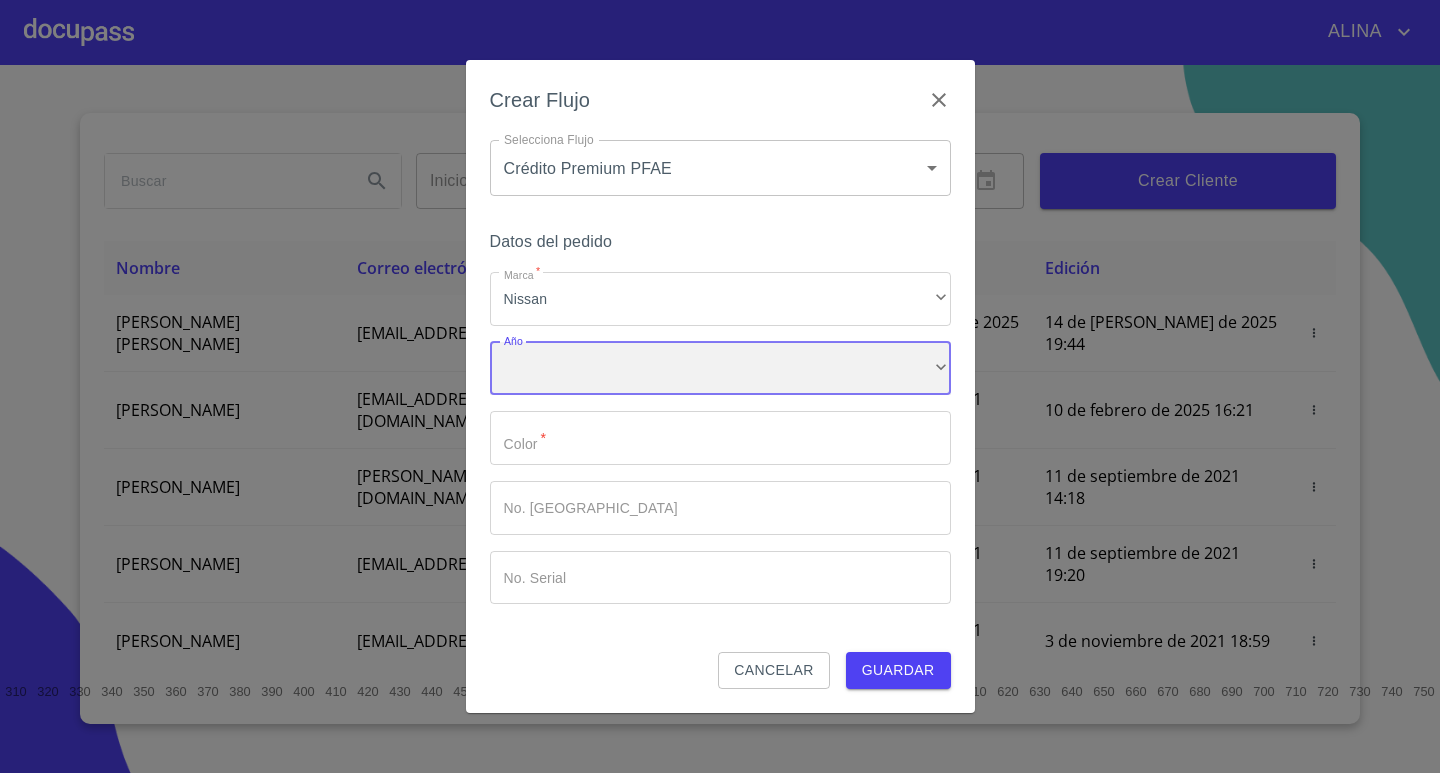 click on "​" at bounding box center [720, 369] 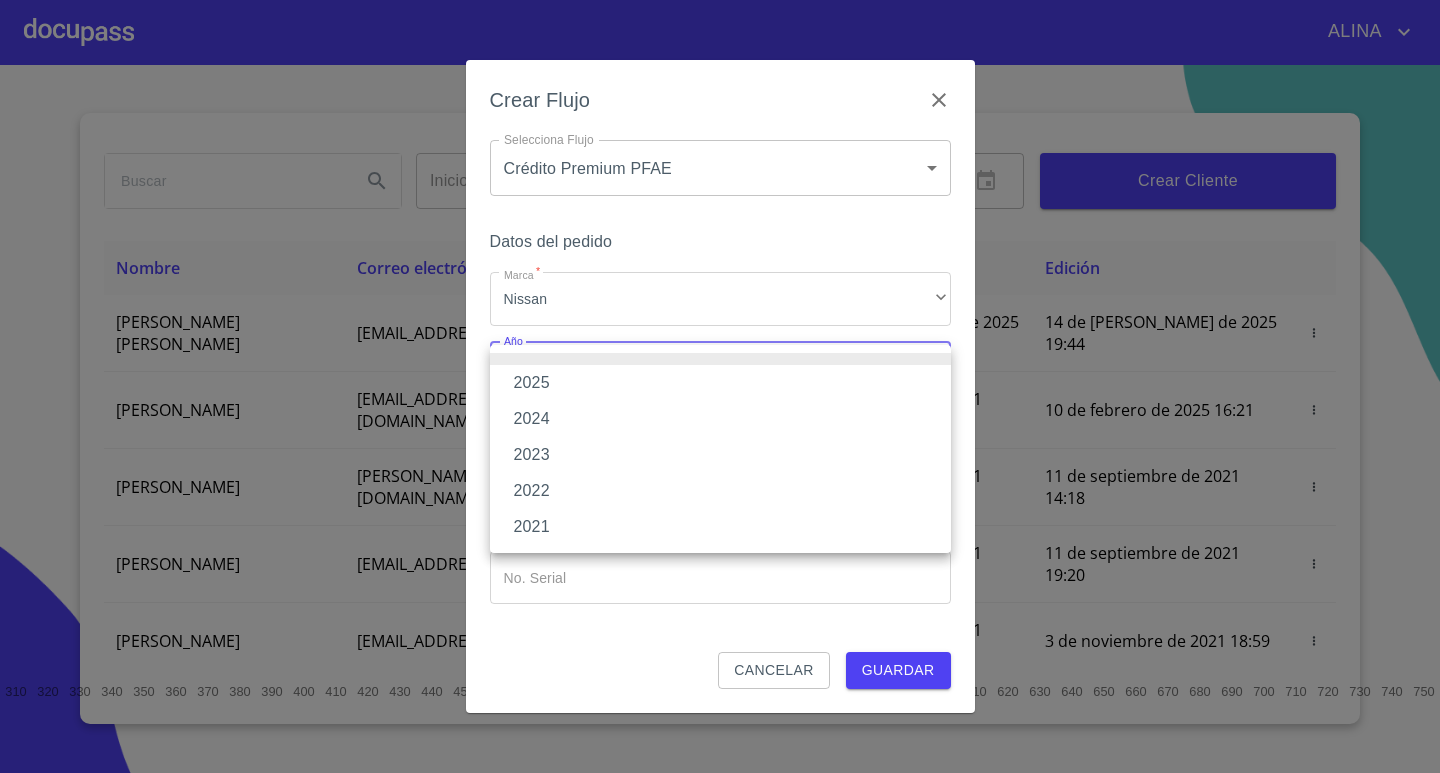 click on "2024" at bounding box center [720, 419] 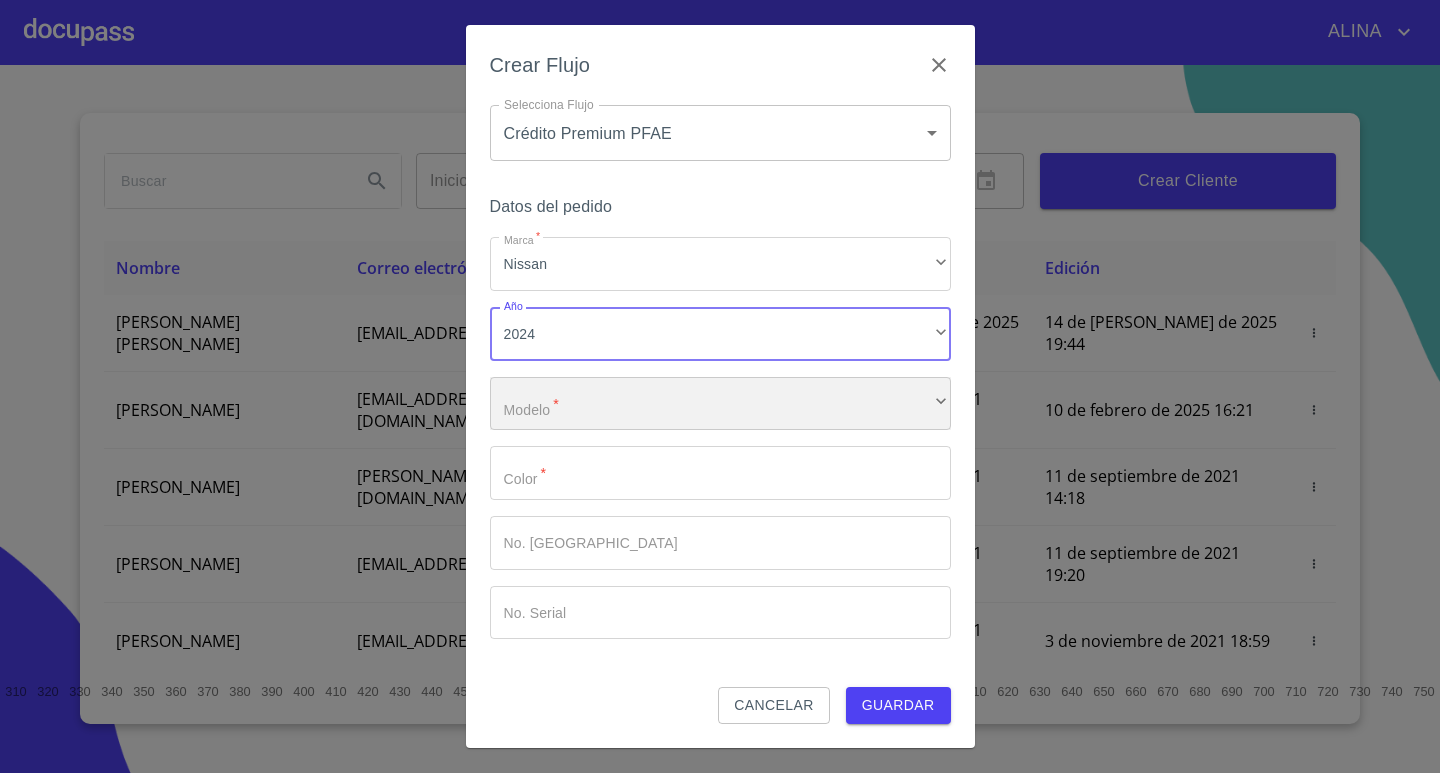 click on "​" at bounding box center (720, 404) 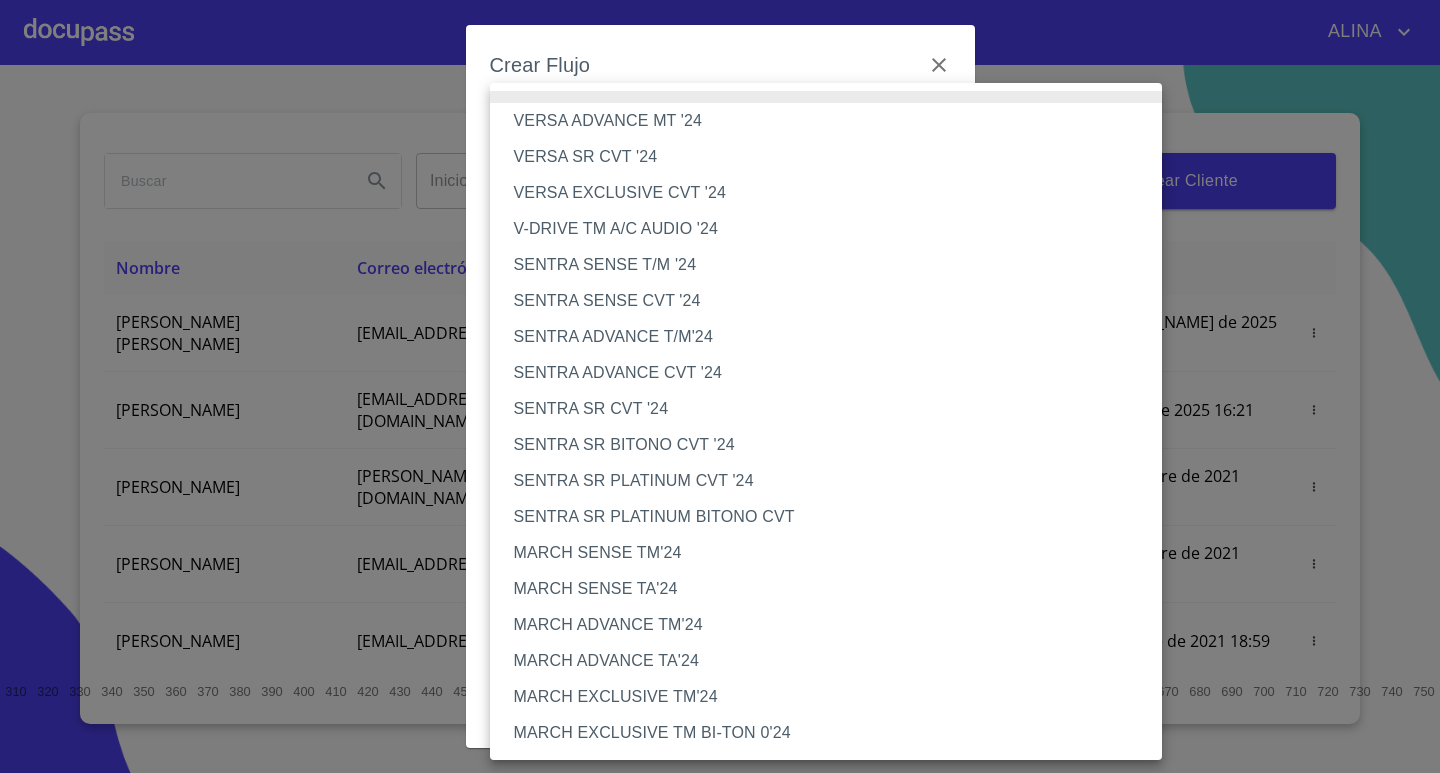 type 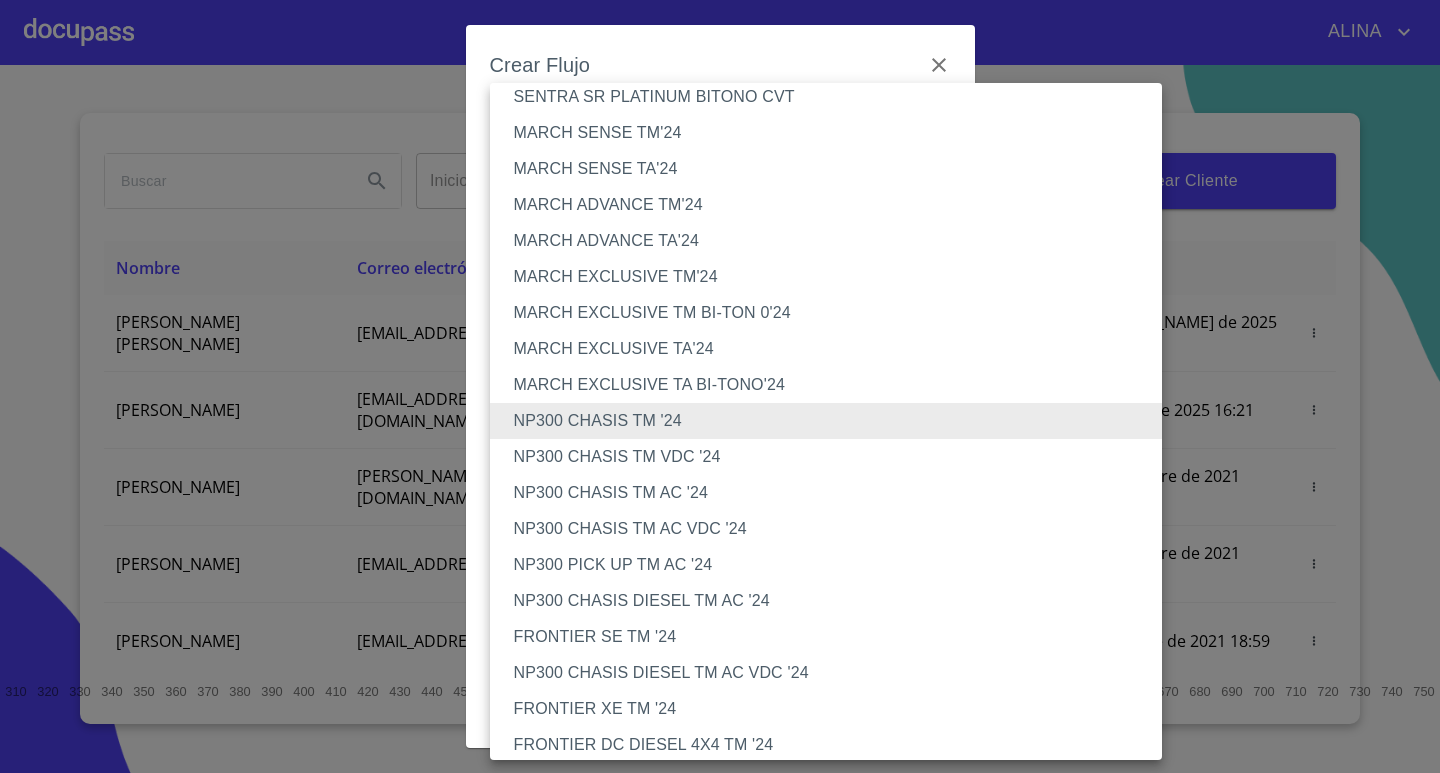 click on "NP300 PICK UP TM AC '24" at bounding box center (833, 565) 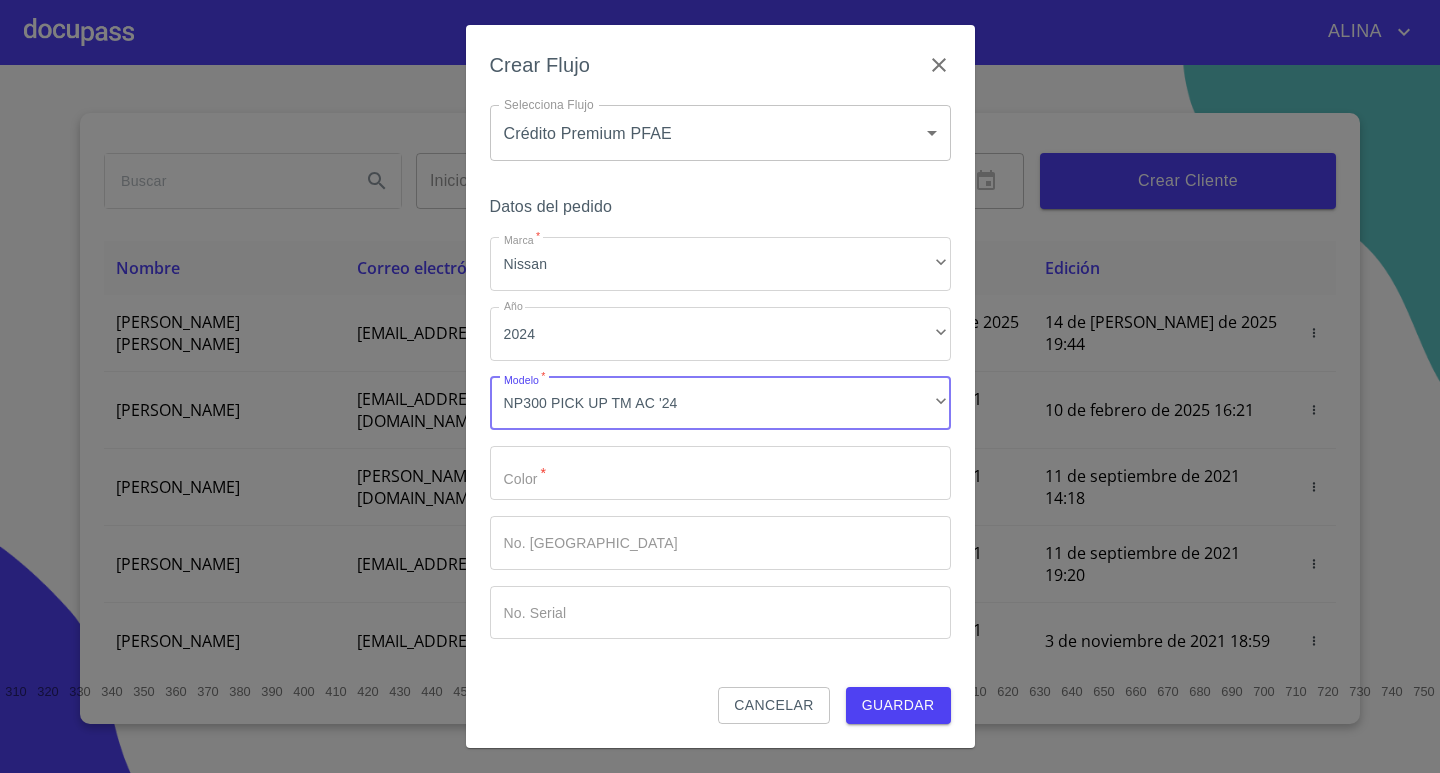 click on "Marca   *" at bounding box center (720, 473) 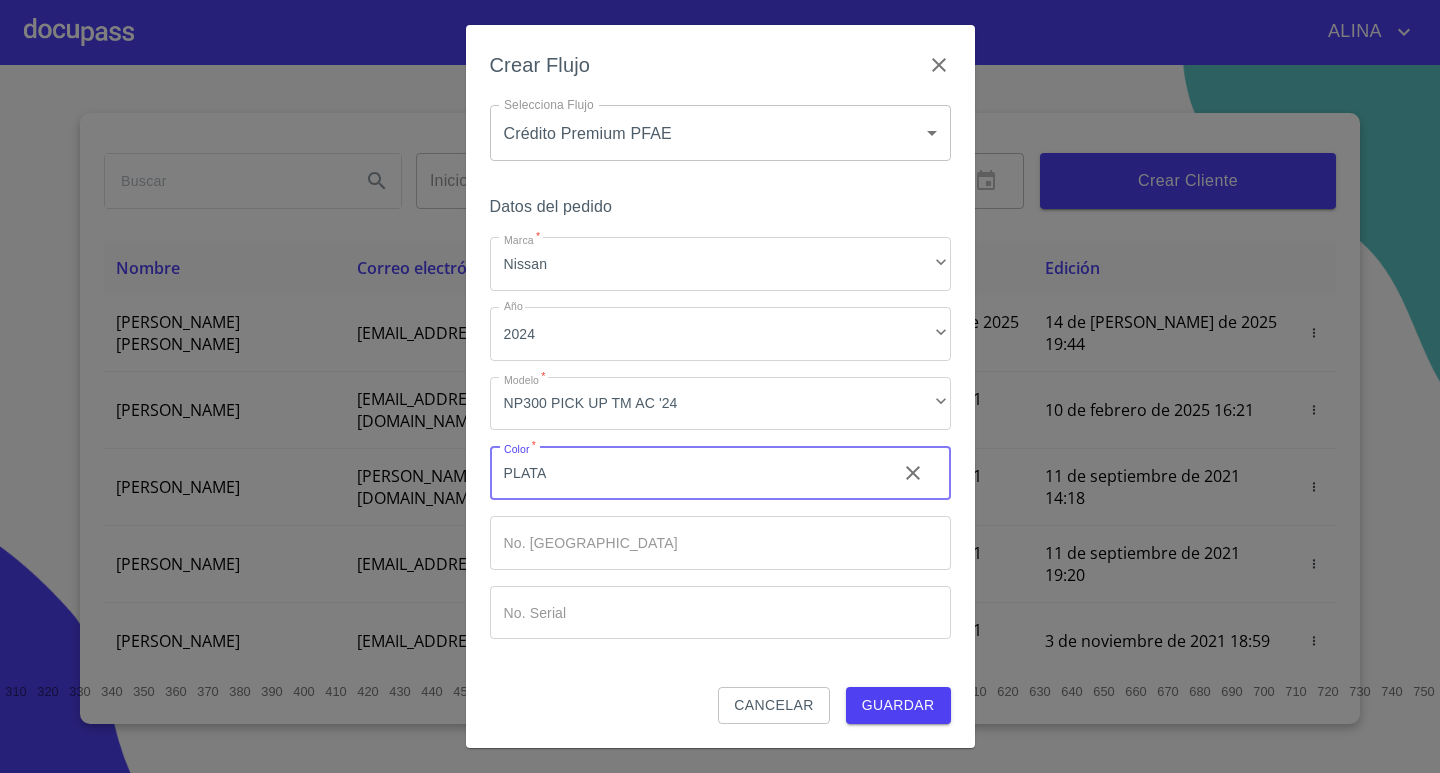 type on "PLATA" 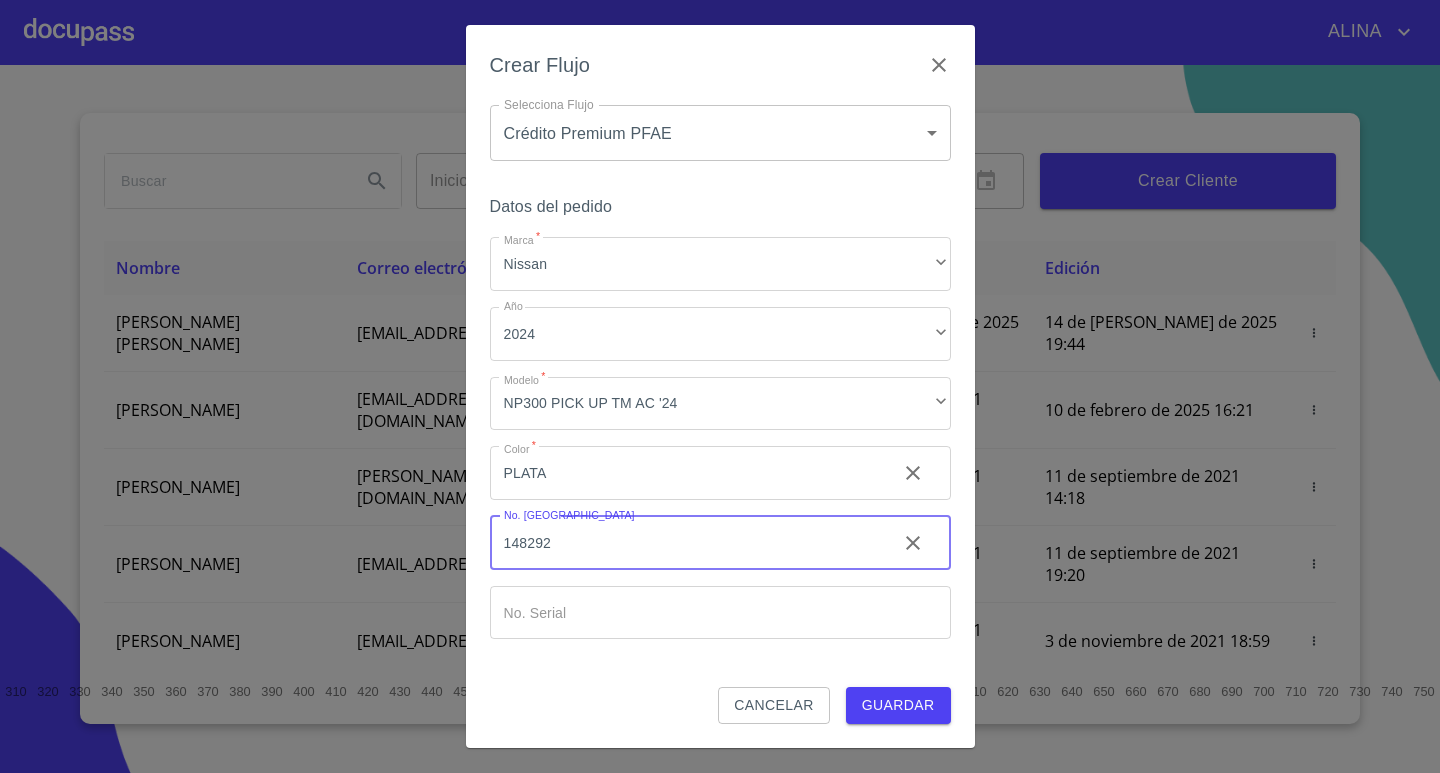 type on "148292" 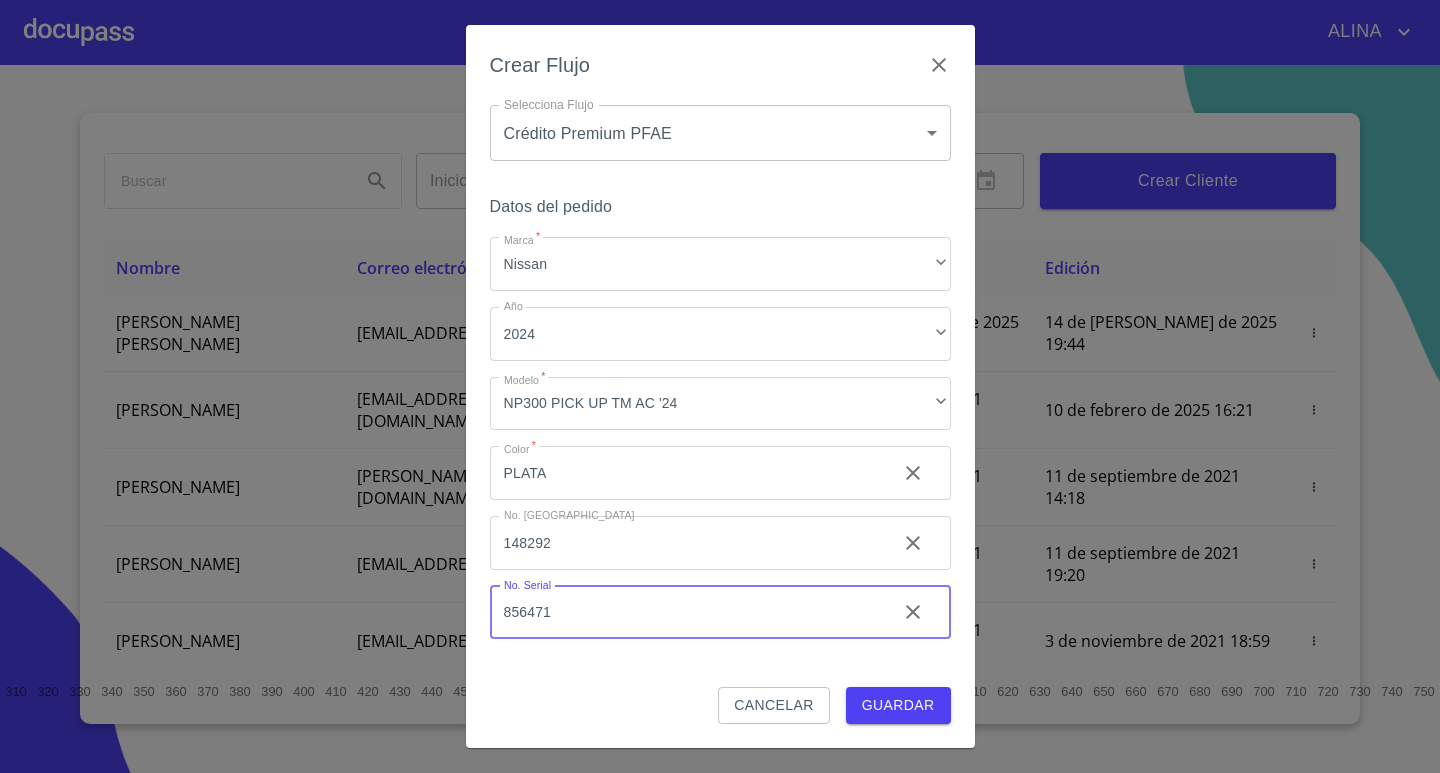 type on "856471" 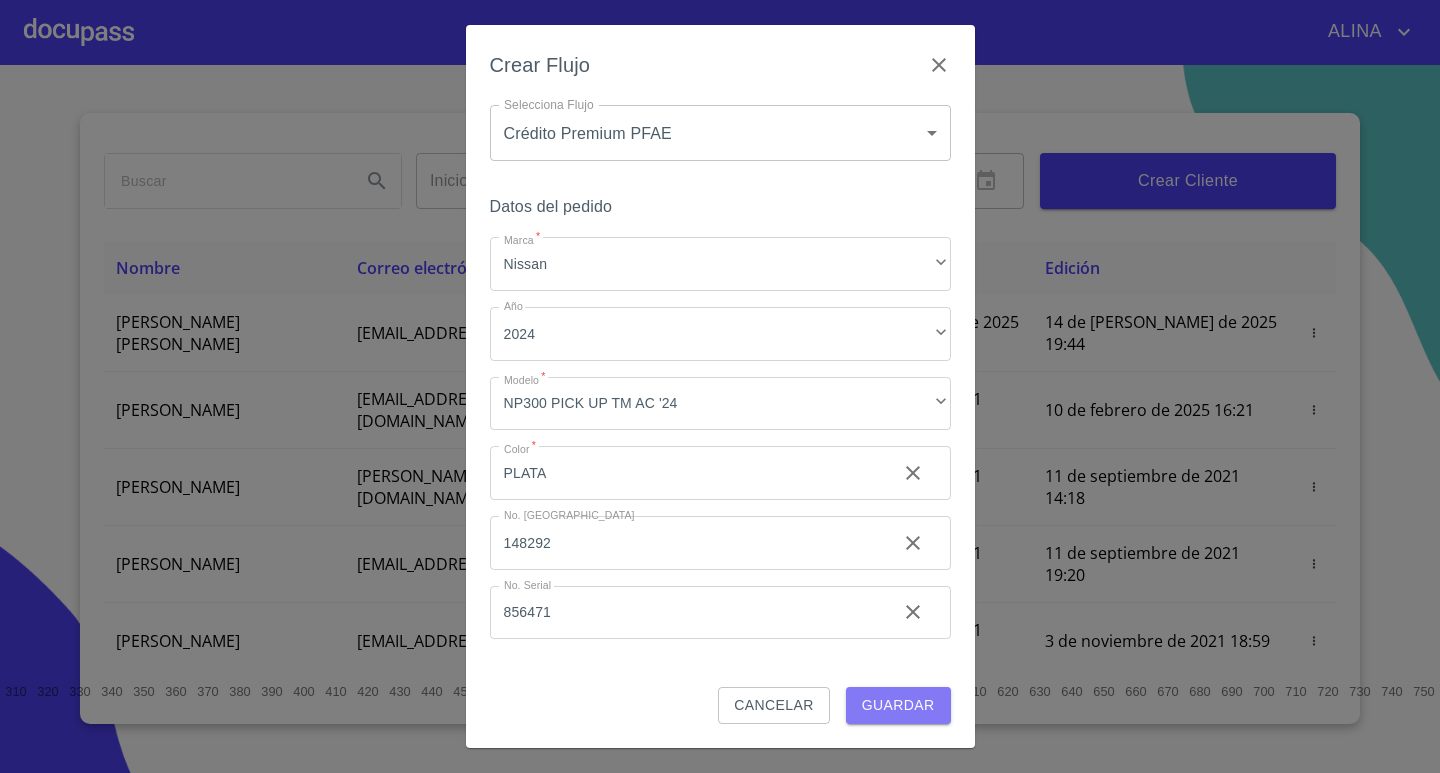 click on "Guardar" at bounding box center (898, 705) 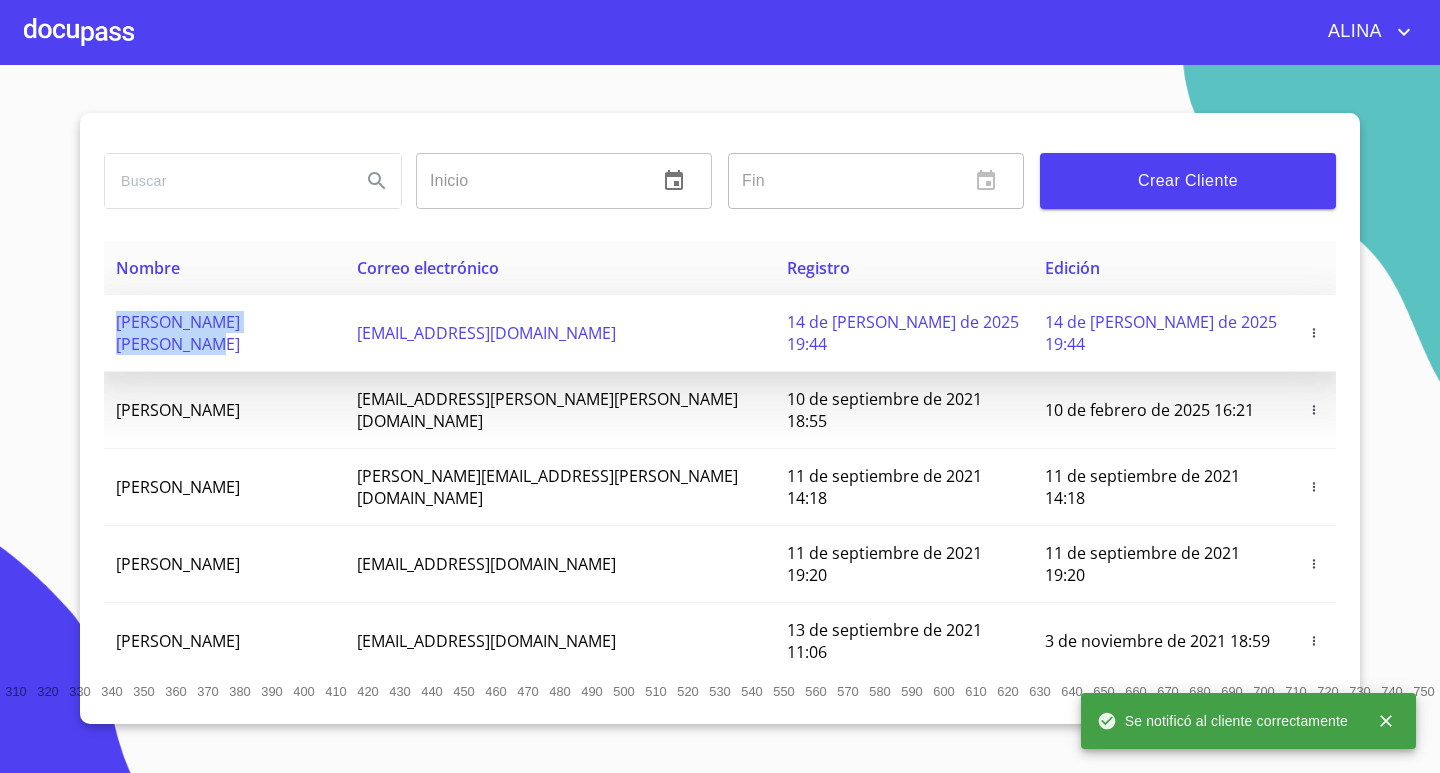 drag, startPoint x: 115, startPoint y: 323, endPoint x: 345, endPoint y: 336, distance: 230.3671 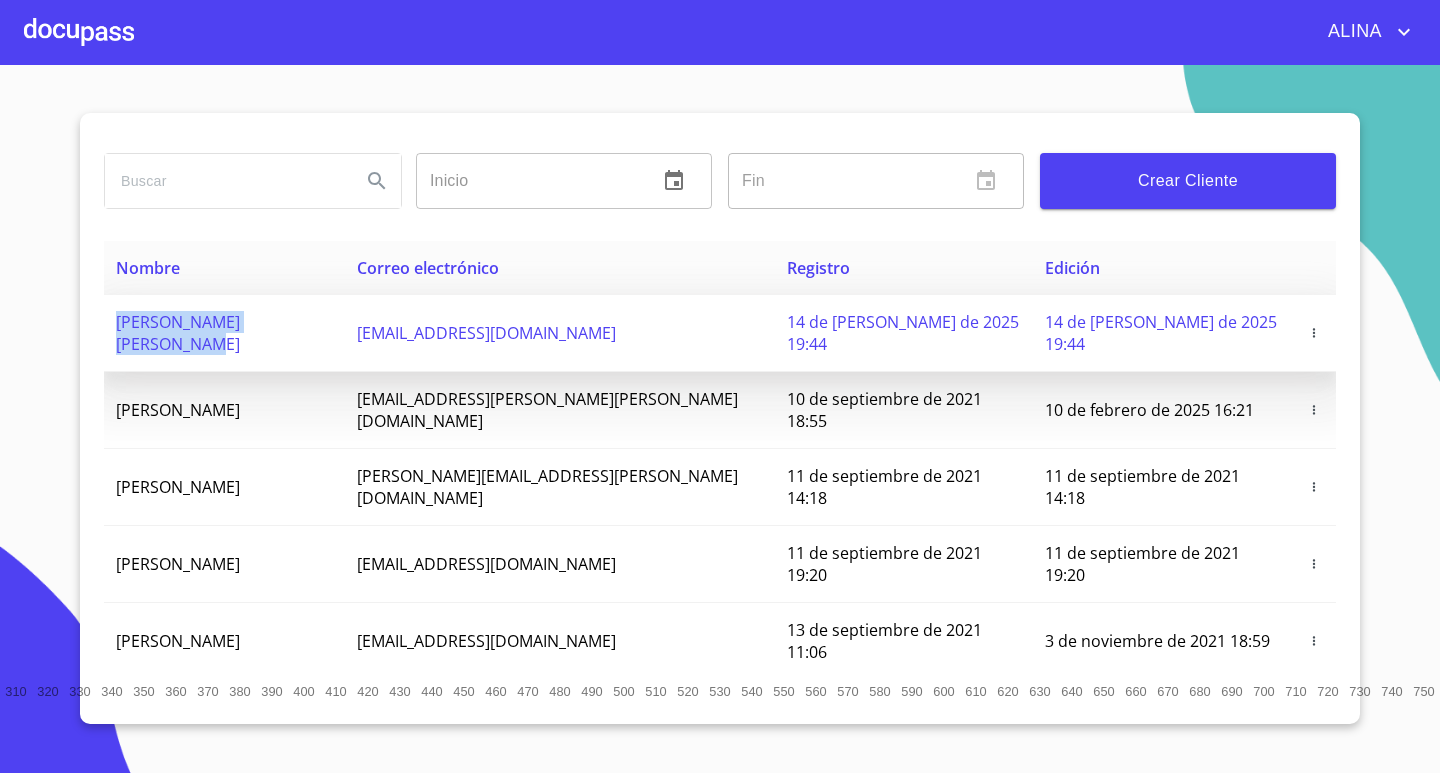copy on "[PERSON_NAME] [PERSON_NAME]" 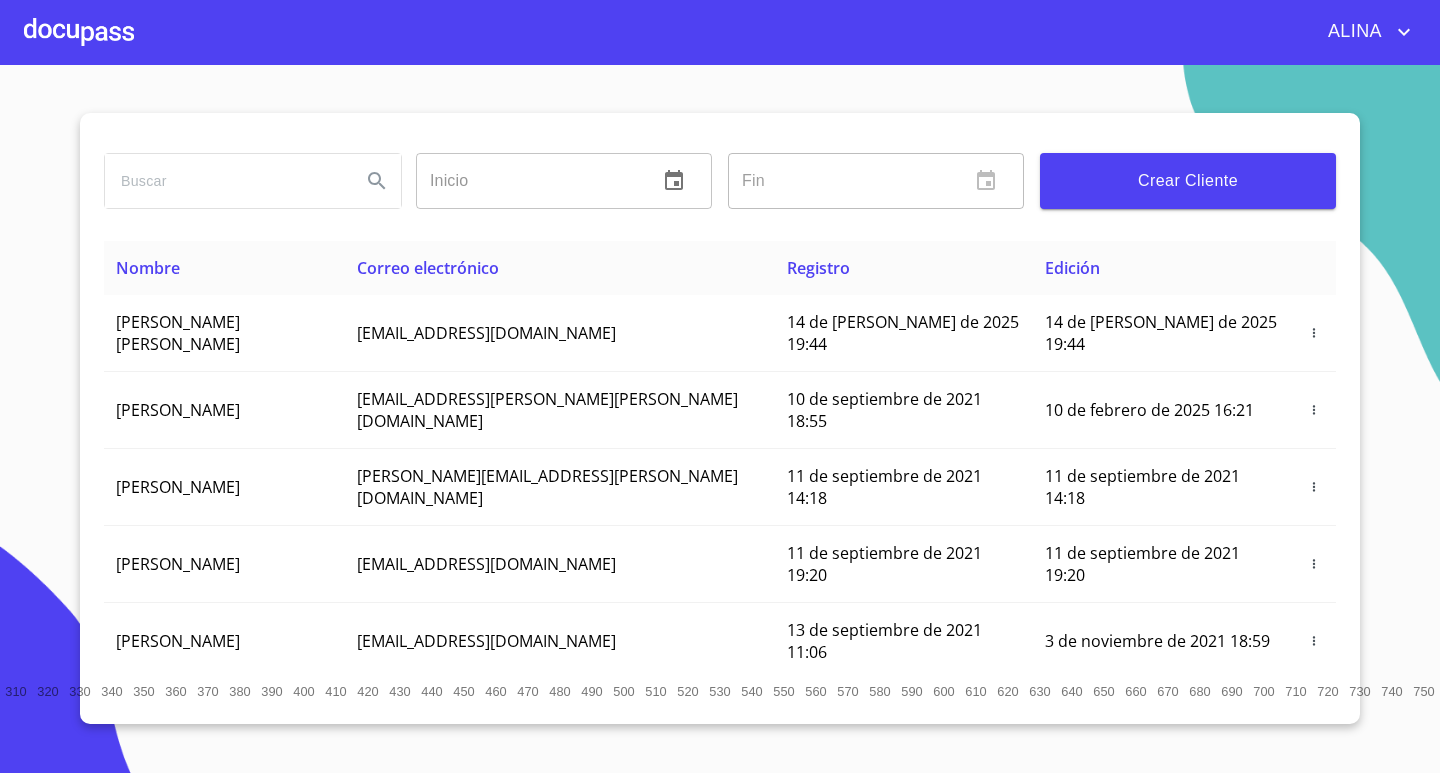 click at bounding box center (79, 32) 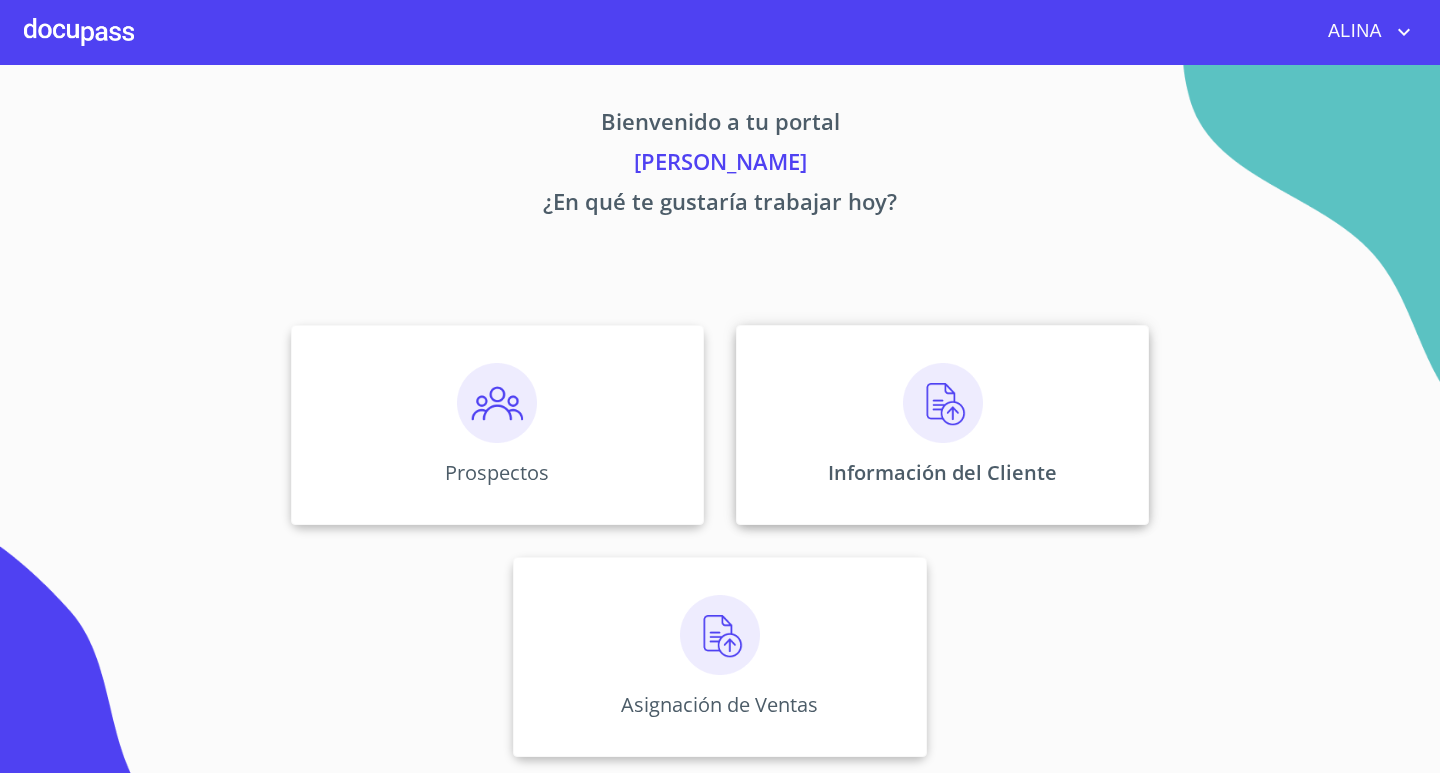 click at bounding box center [943, 403] 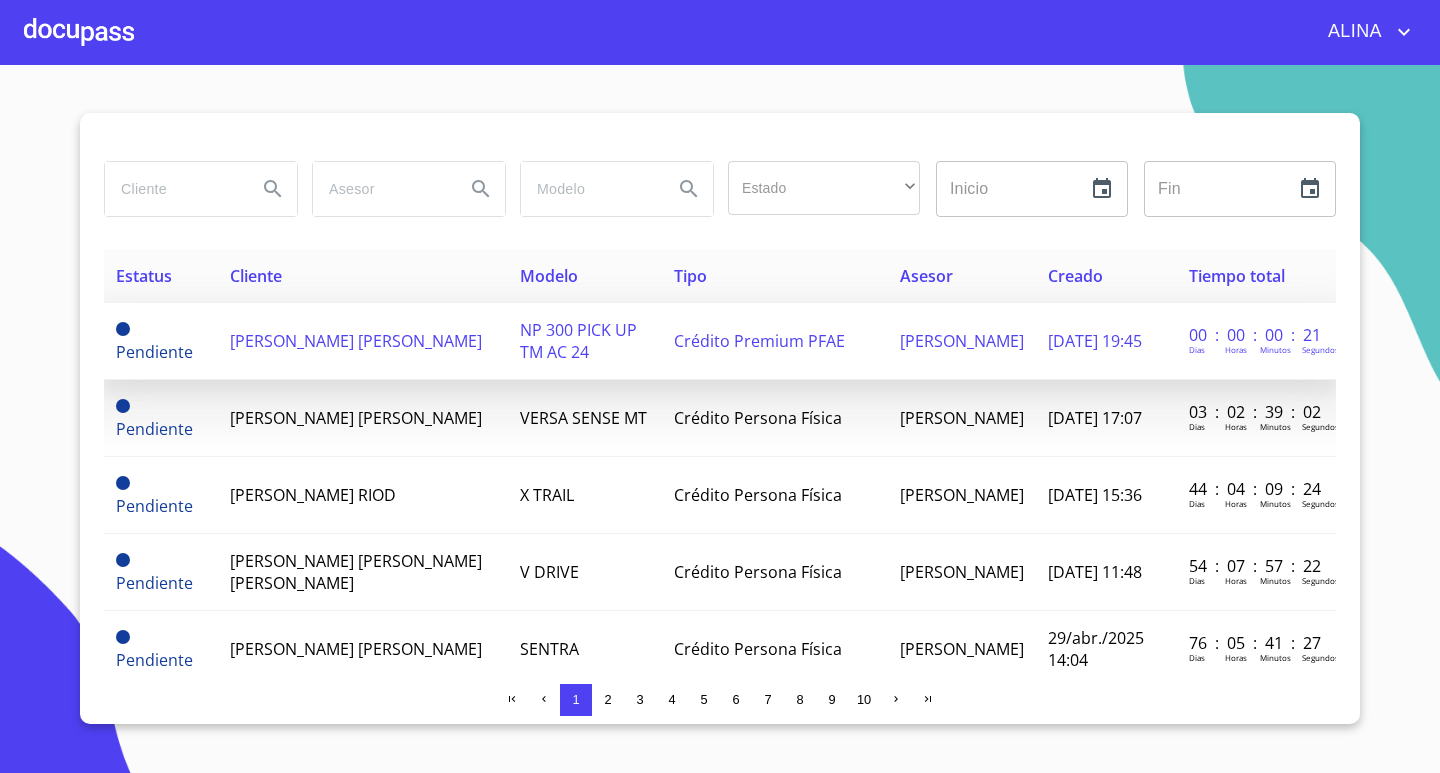 click on "[PERSON_NAME] [PERSON_NAME]" at bounding box center (363, 341) 